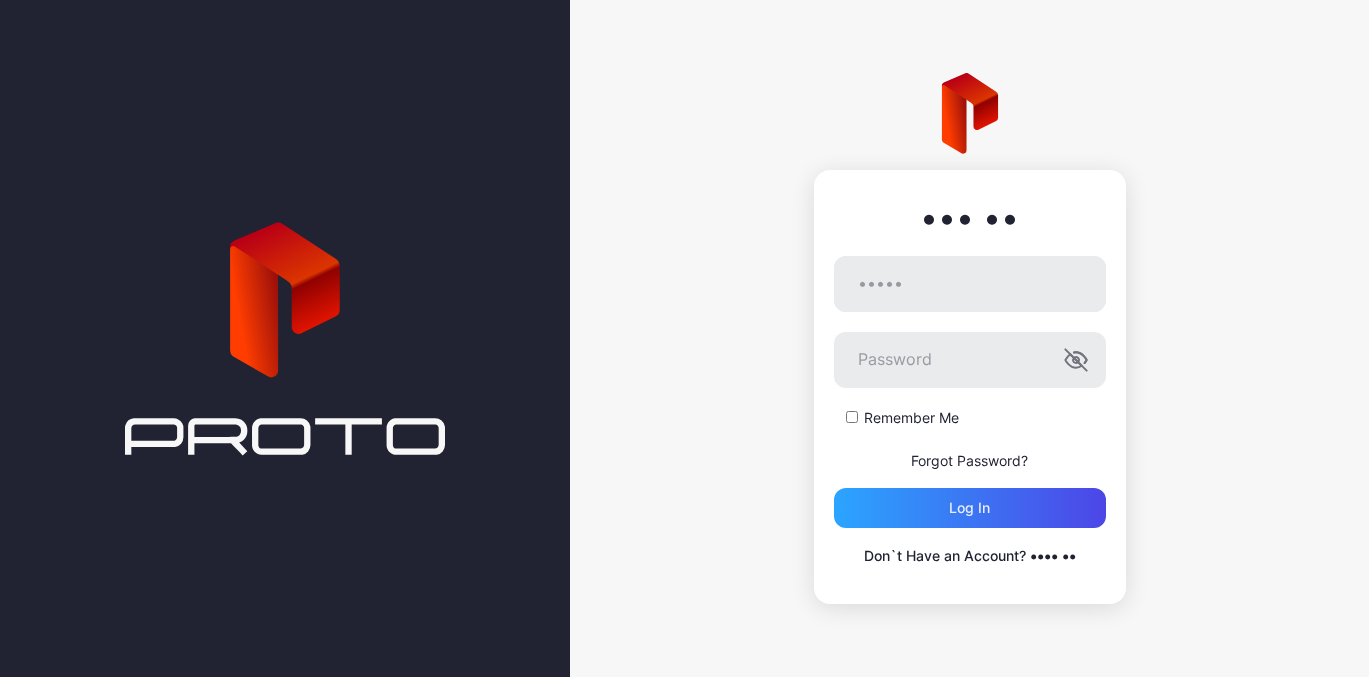 scroll, scrollTop: 0, scrollLeft: 0, axis: both 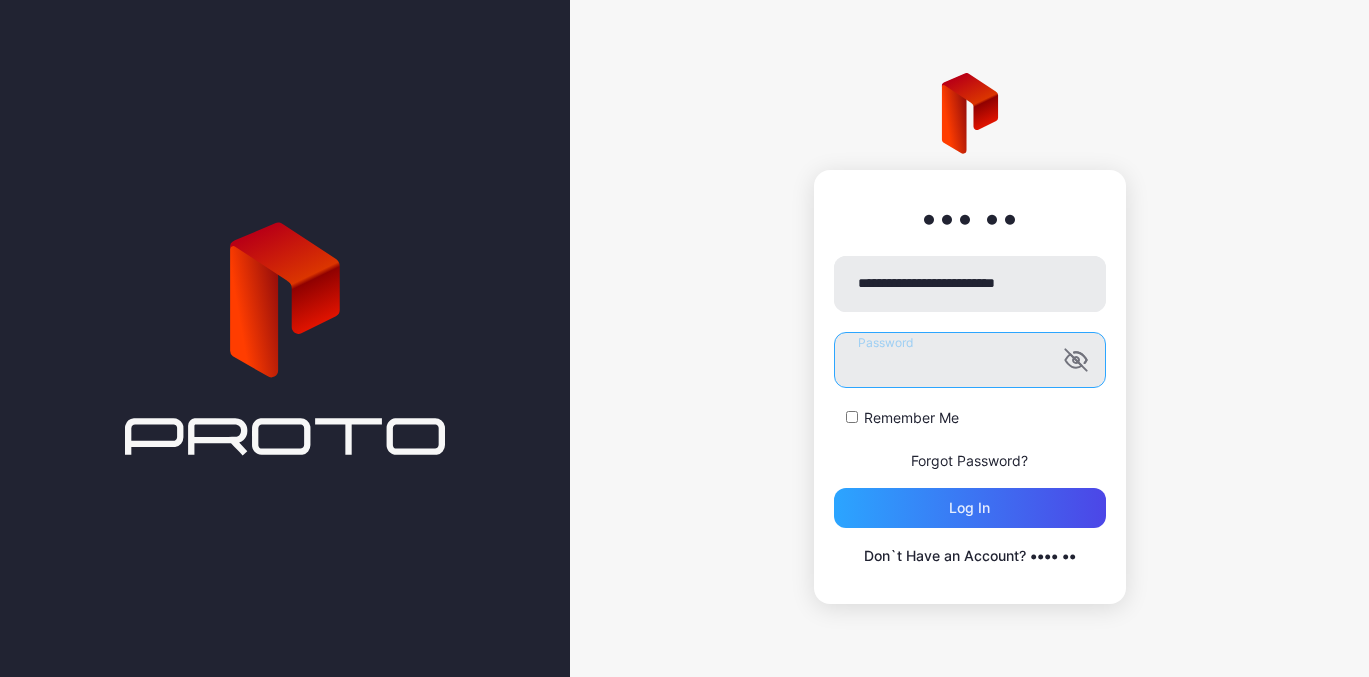 click on "Log in" at bounding box center (970, 508) 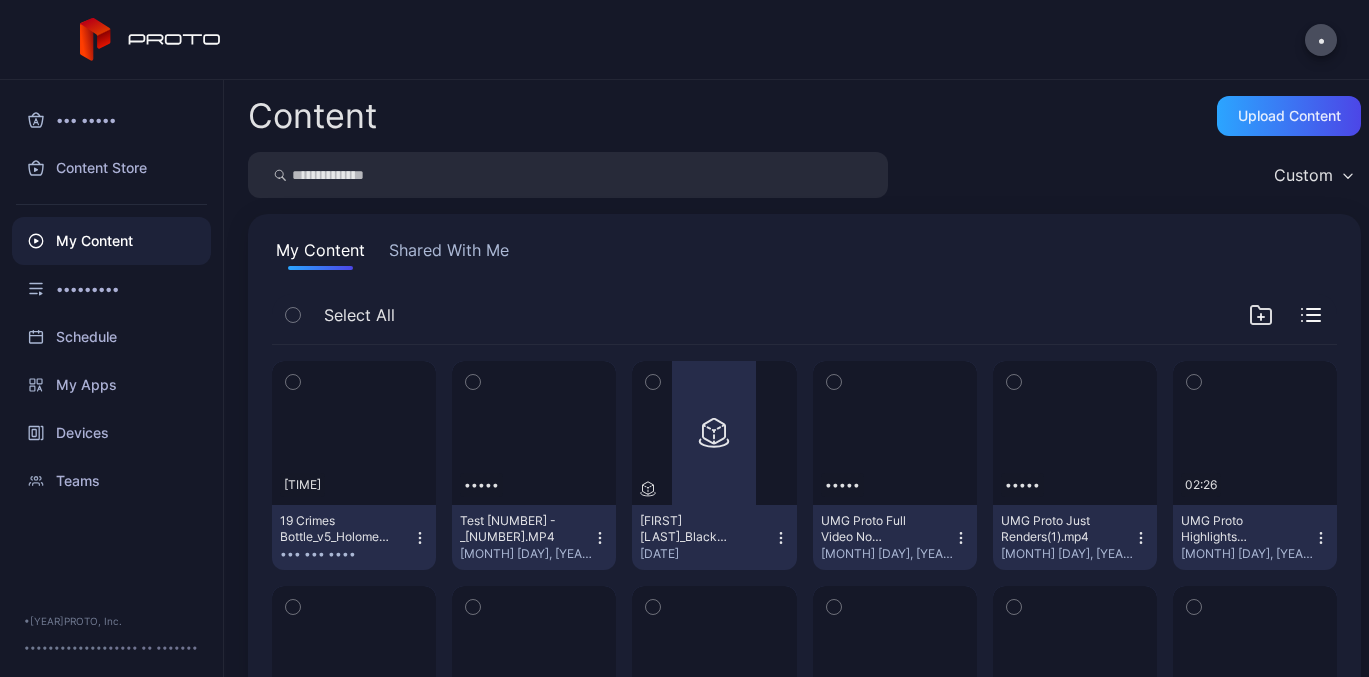 click on "Shared With Me" at bounding box center [449, 254] 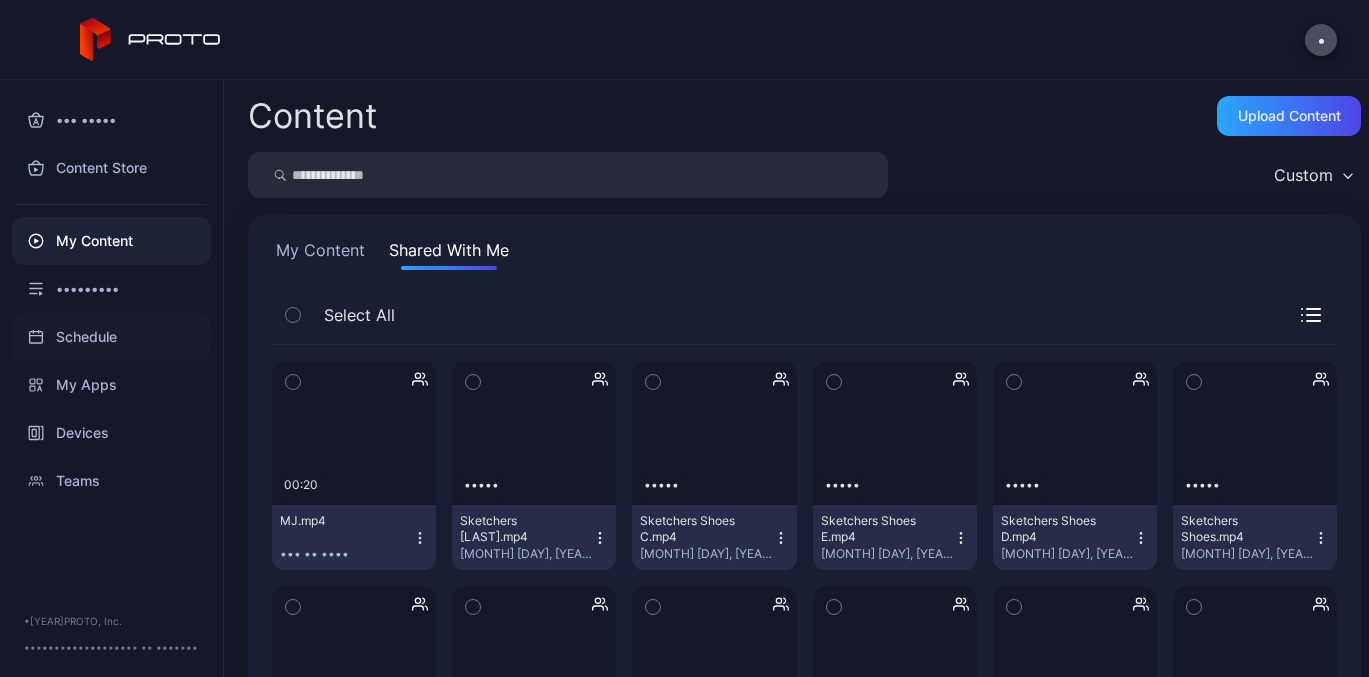 scroll, scrollTop: 0, scrollLeft: 0, axis: both 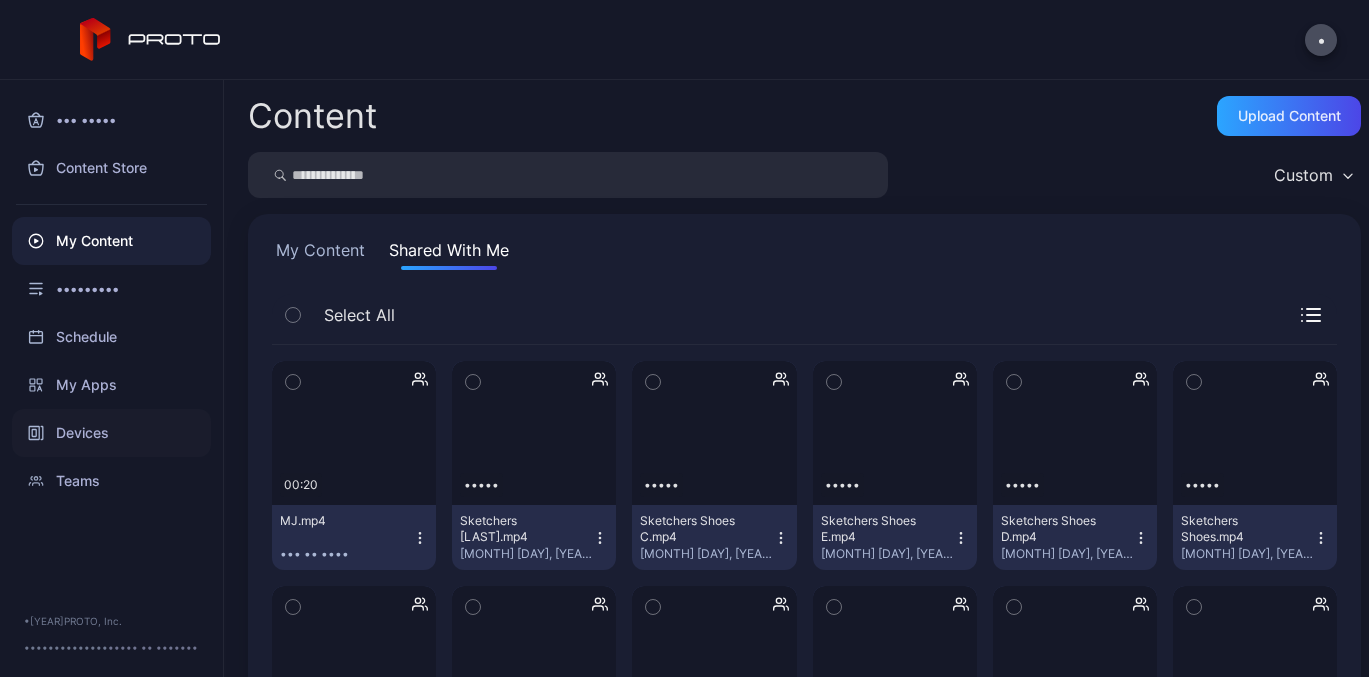 click on "Devices" at bounding box center [111, 433] 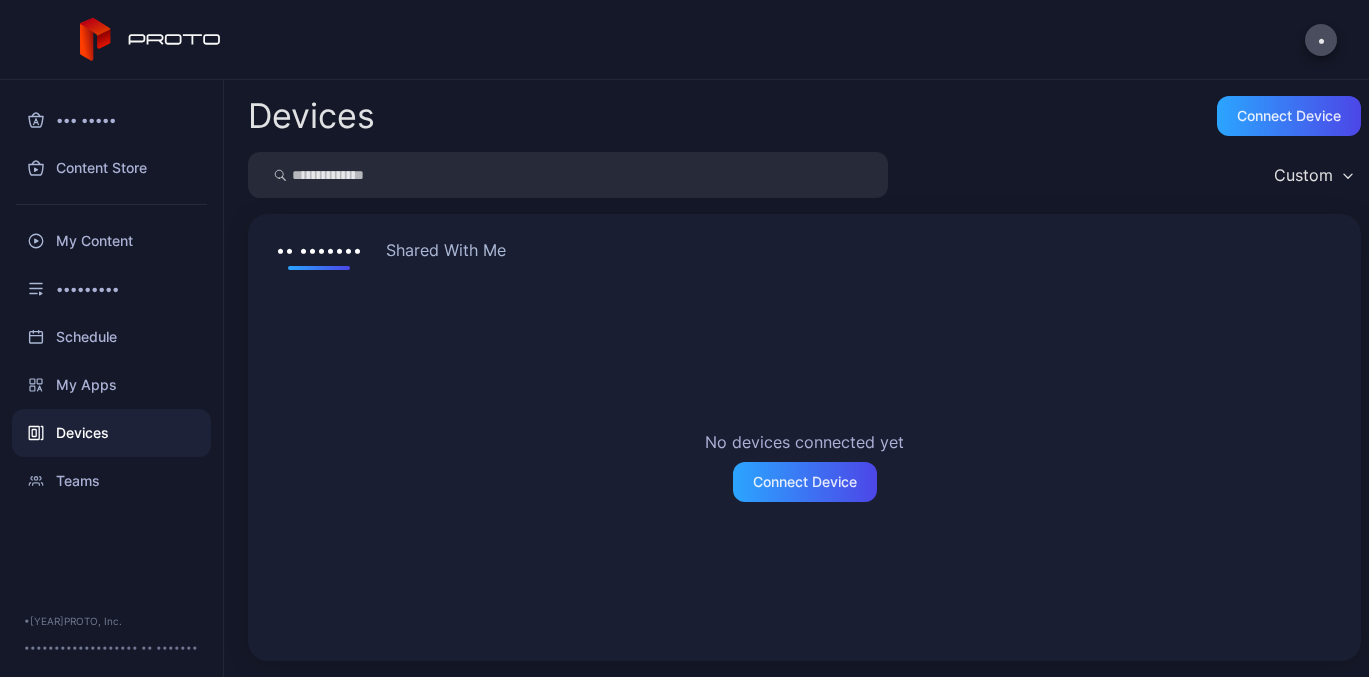 click on "Shared With Me" at bounding box center [446, 254] 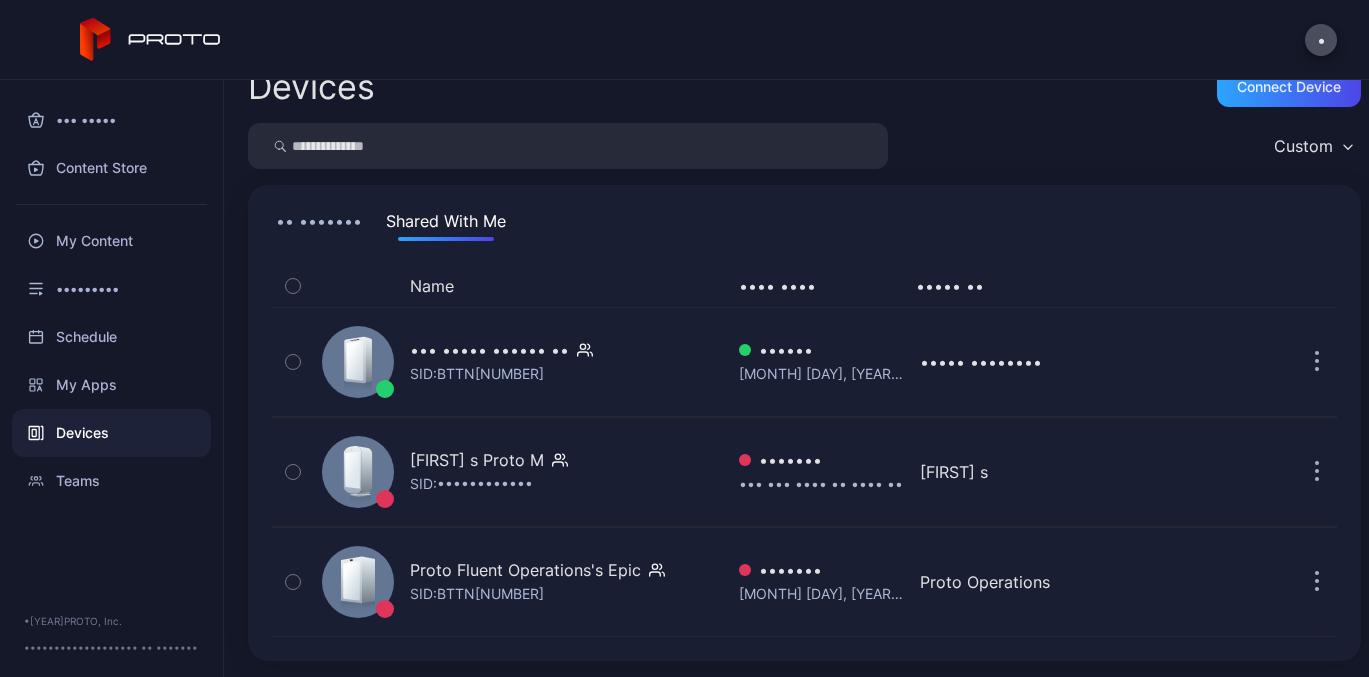 scroll, scrollTop: 29, scrollLeft: 0, axis: vertical 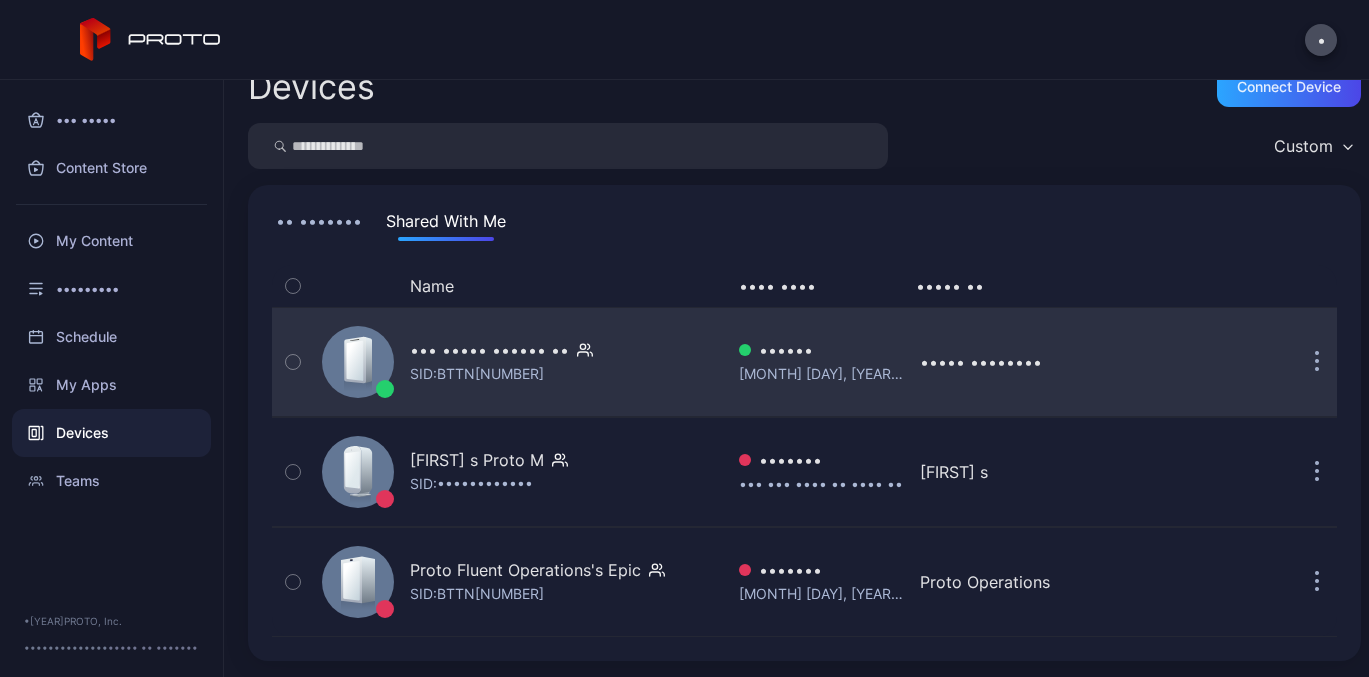 click on "••• ••••• •••••• ••" at bounding box center (489, 350) 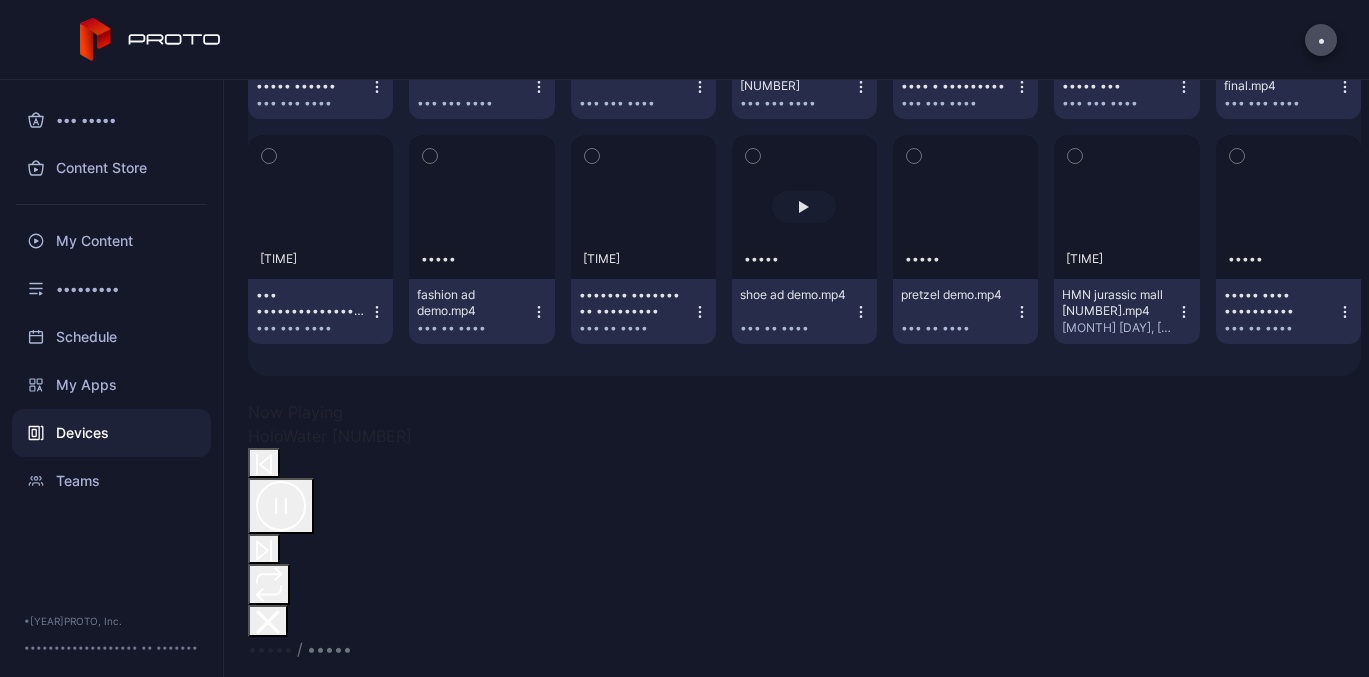 scroll, scrollTop: 663, scrollLeft: 0, axis: vertical 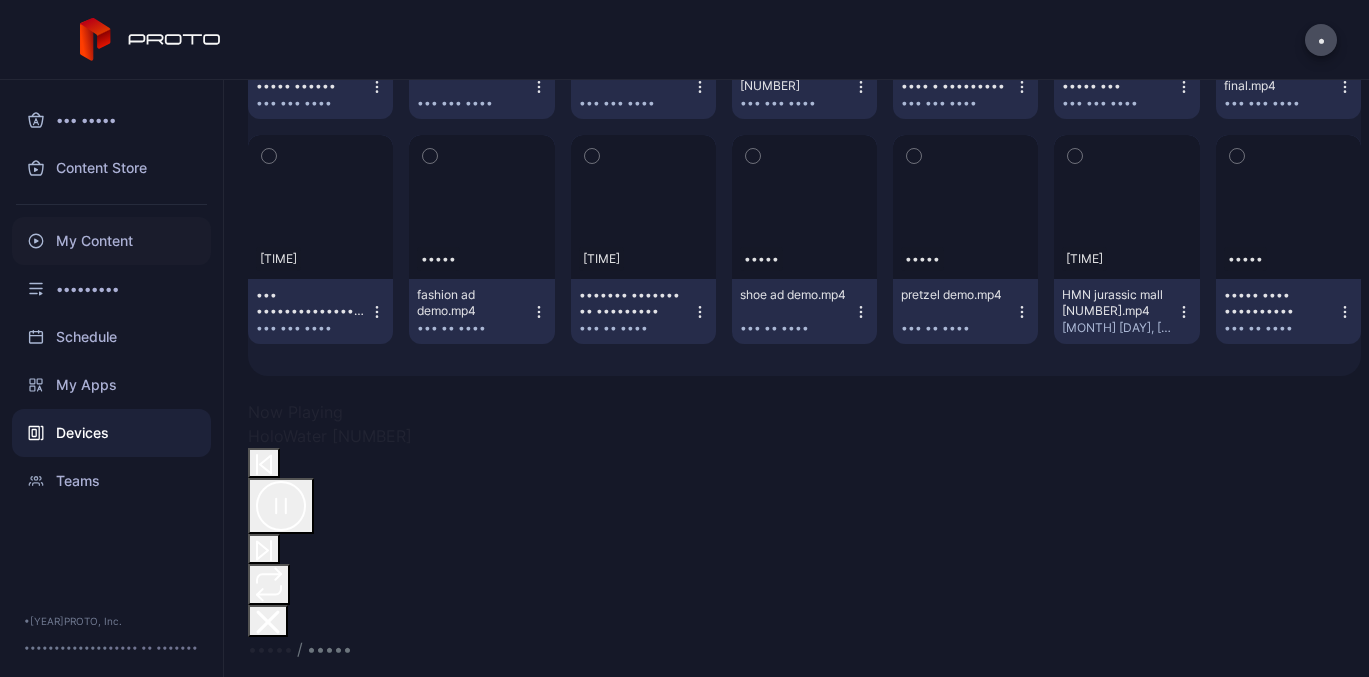 click on "My Content" at bounding box center (111, 241) 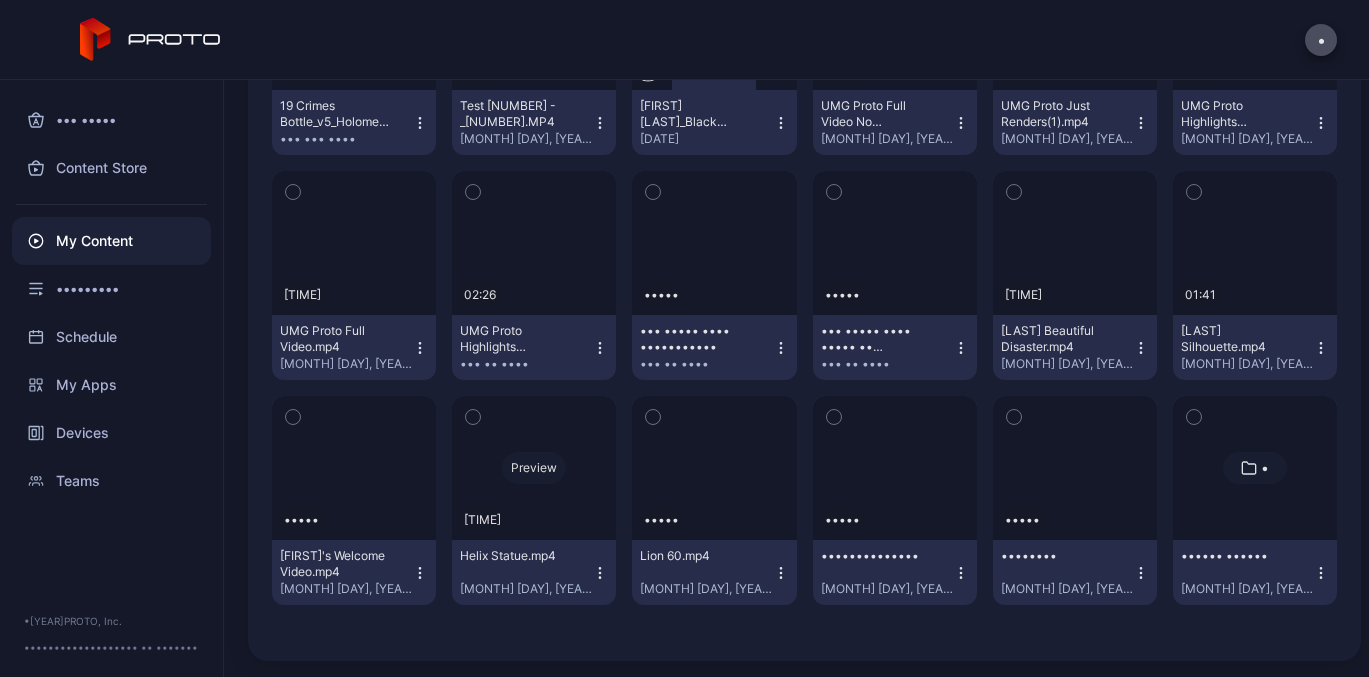 scroll, scrollTop: 415, scrollLeft: 0, axis: vertical 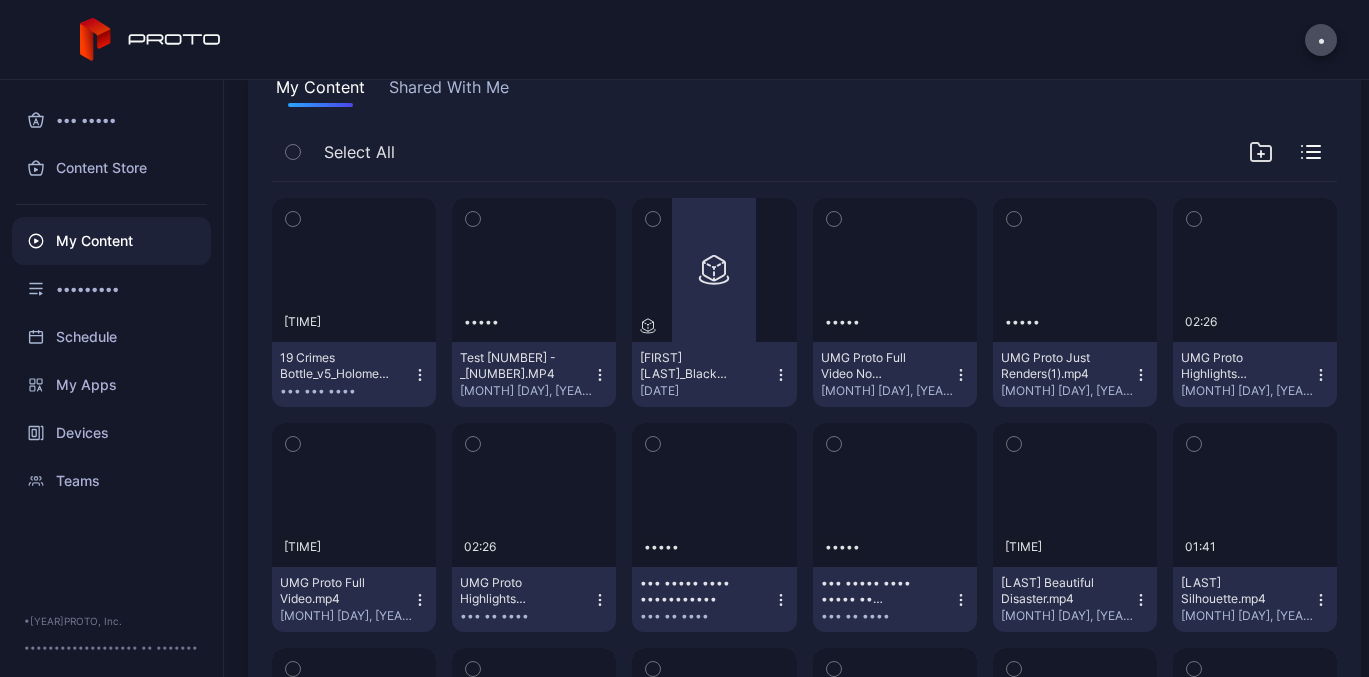click on "Shared With Me" at bounding box center (449, 91) 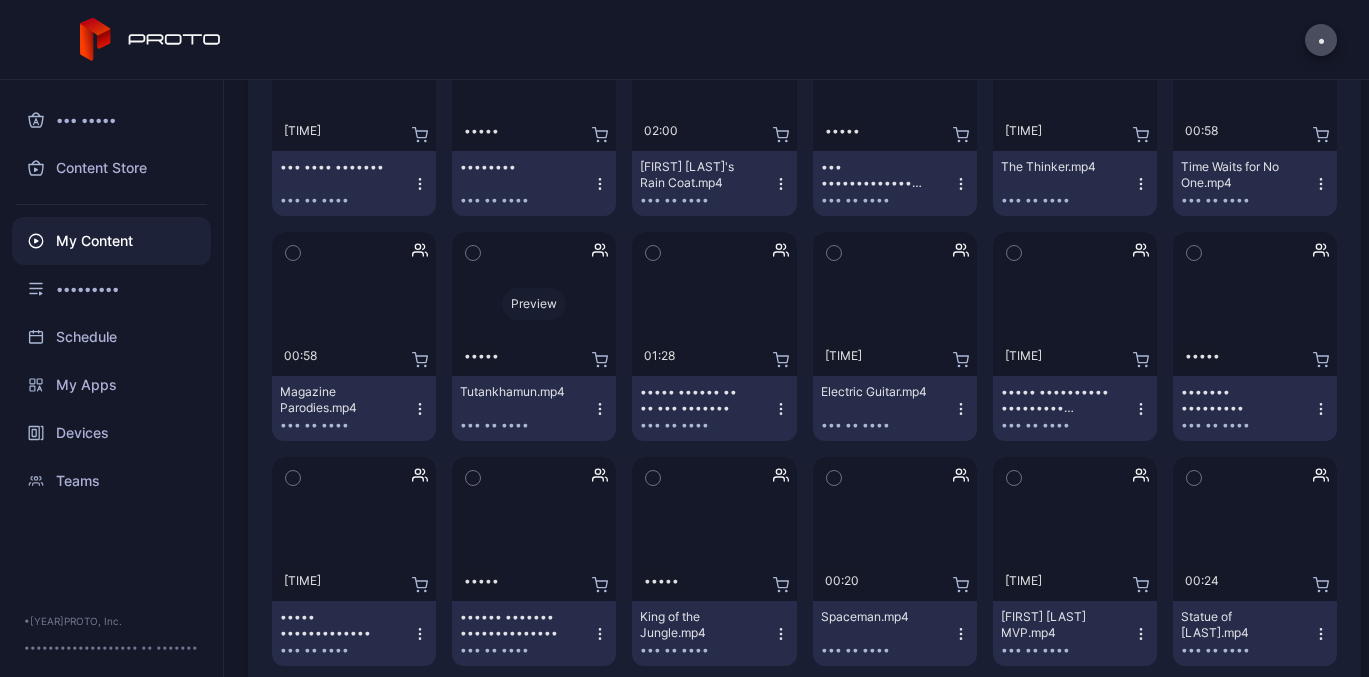 scroll, scrollTop: 6434, scrollLeft: 0, axis: vertical 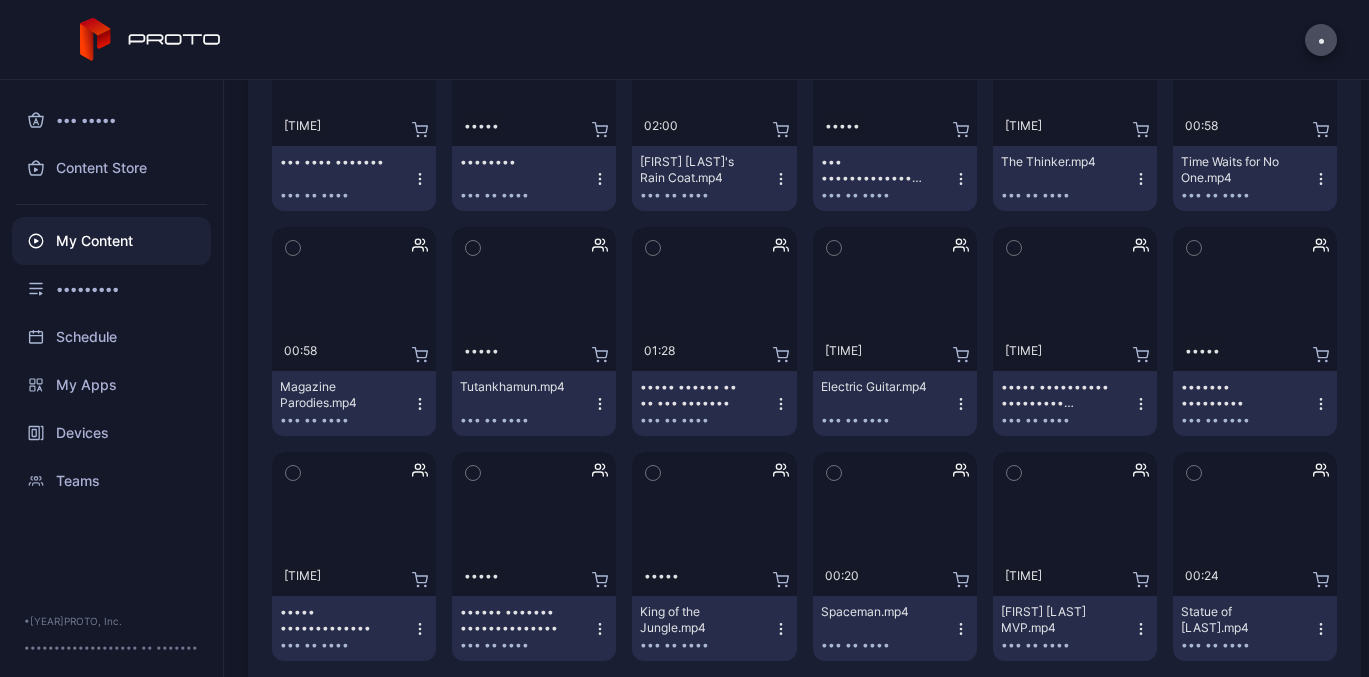 click at bounding box center (780, 403) 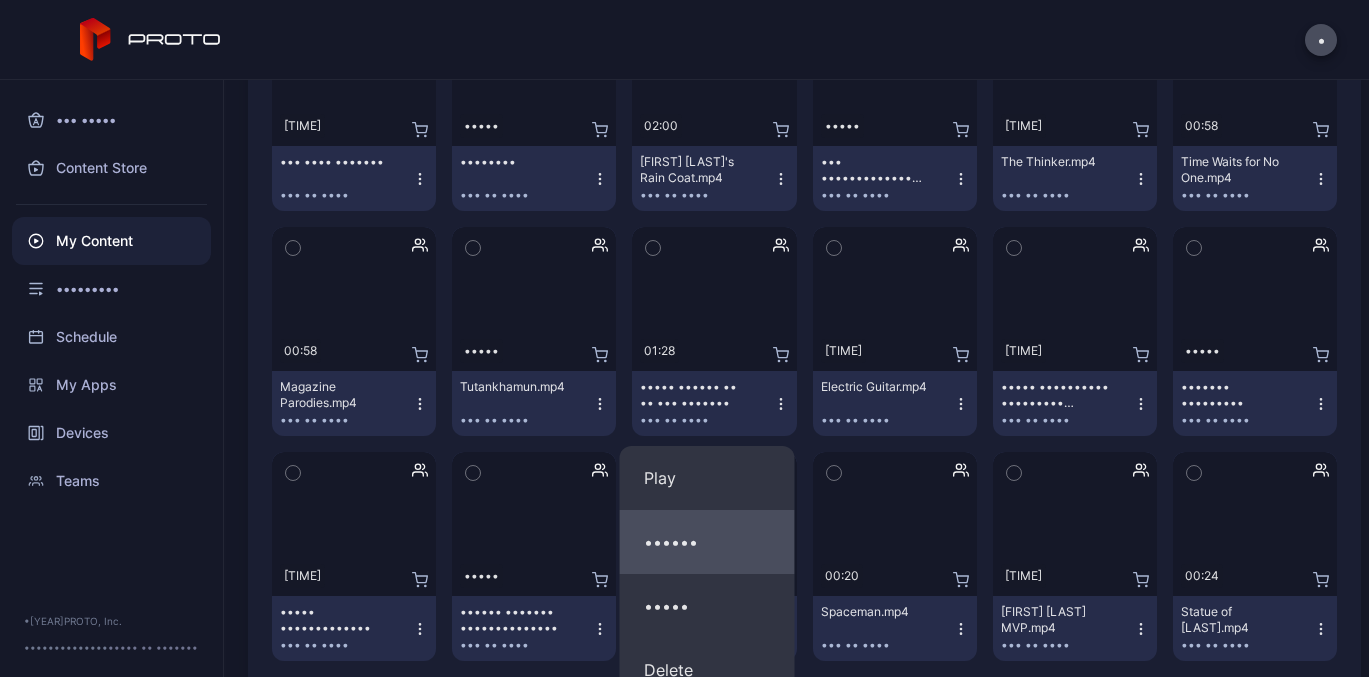 click on "••••••" at bounding box center (707, 478) 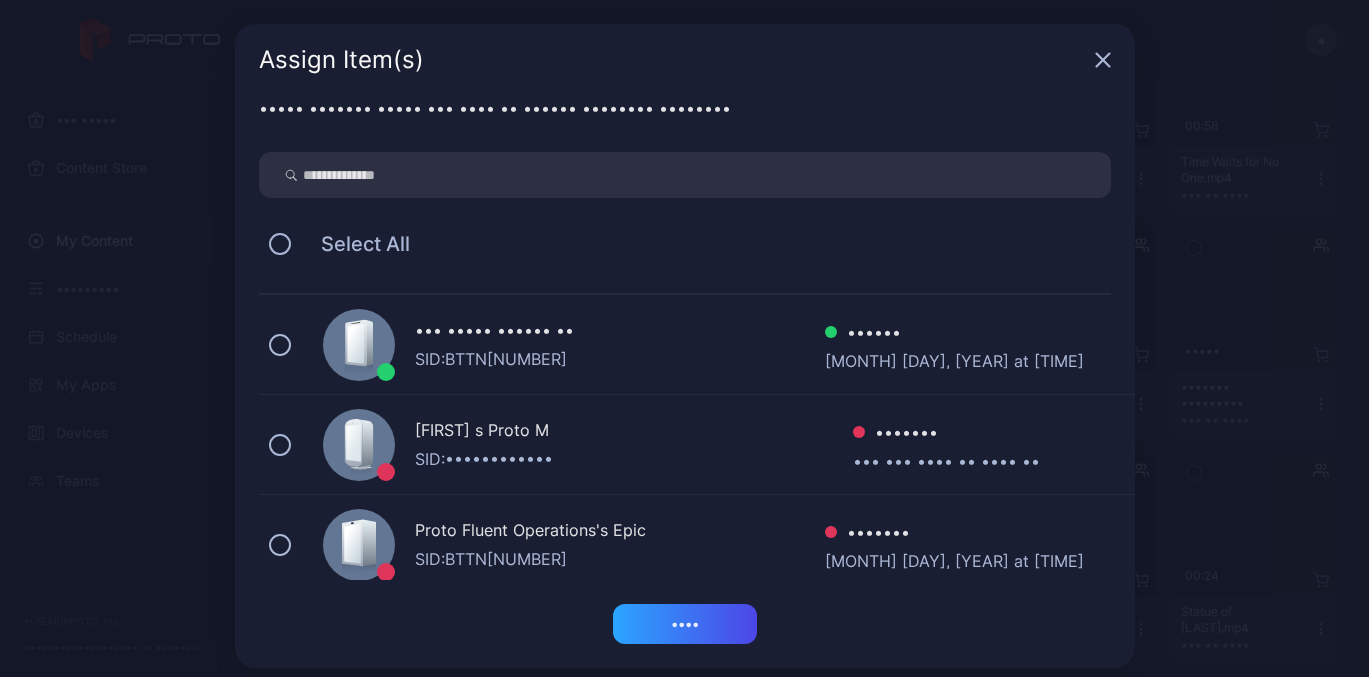 click at bounding box center [1102, 60] 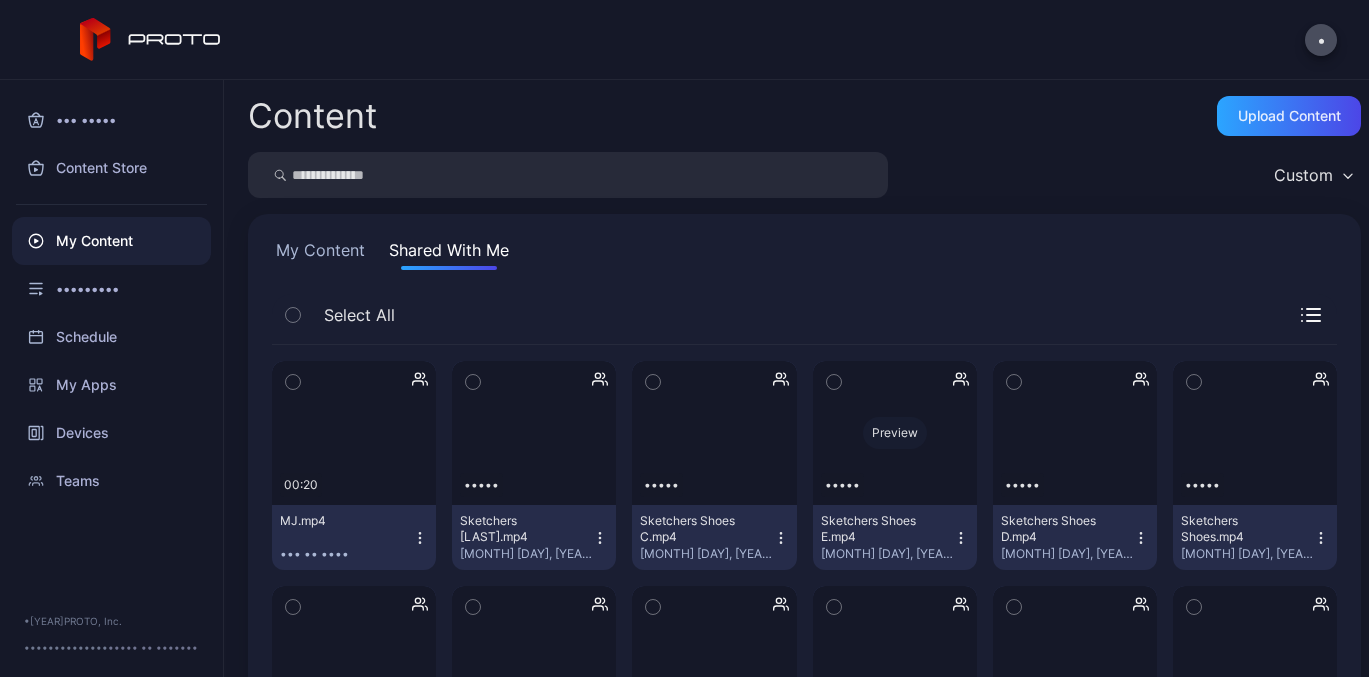 scroll, scrollTop: 0, scrollLeft: 0, axis: both 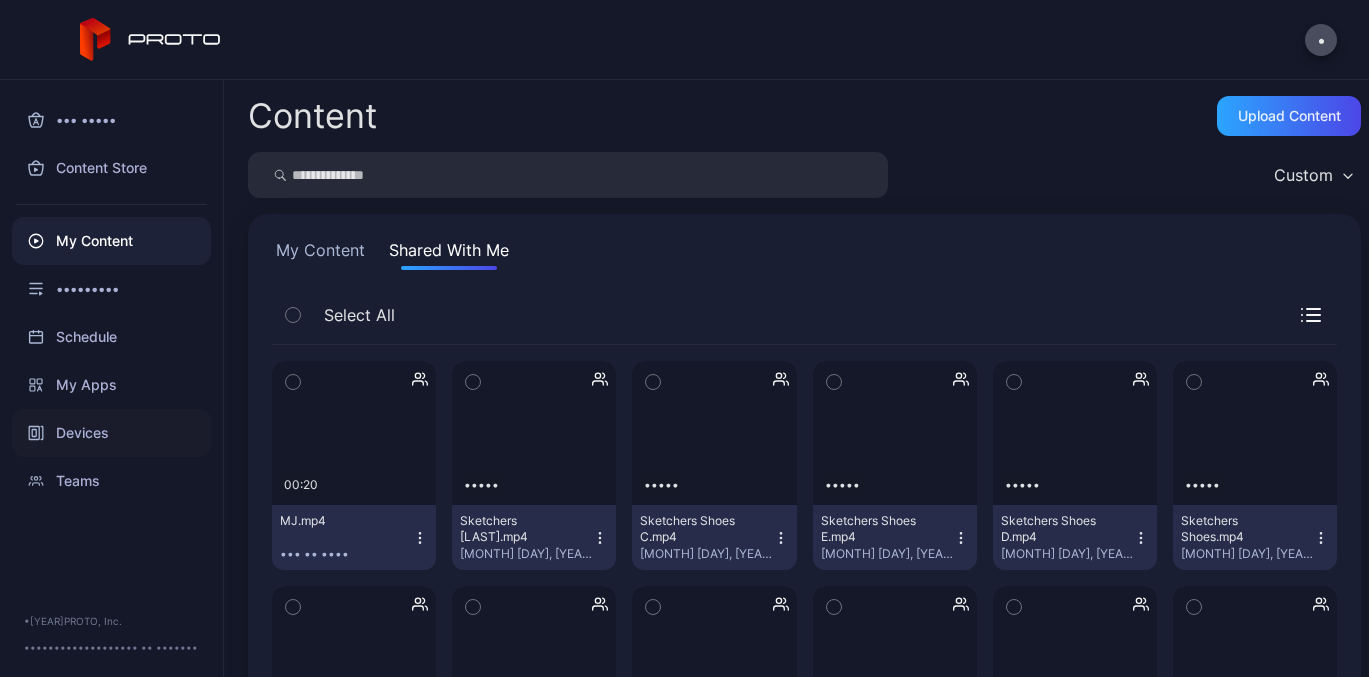 click on "Devices" at bounding box center [111, 433] 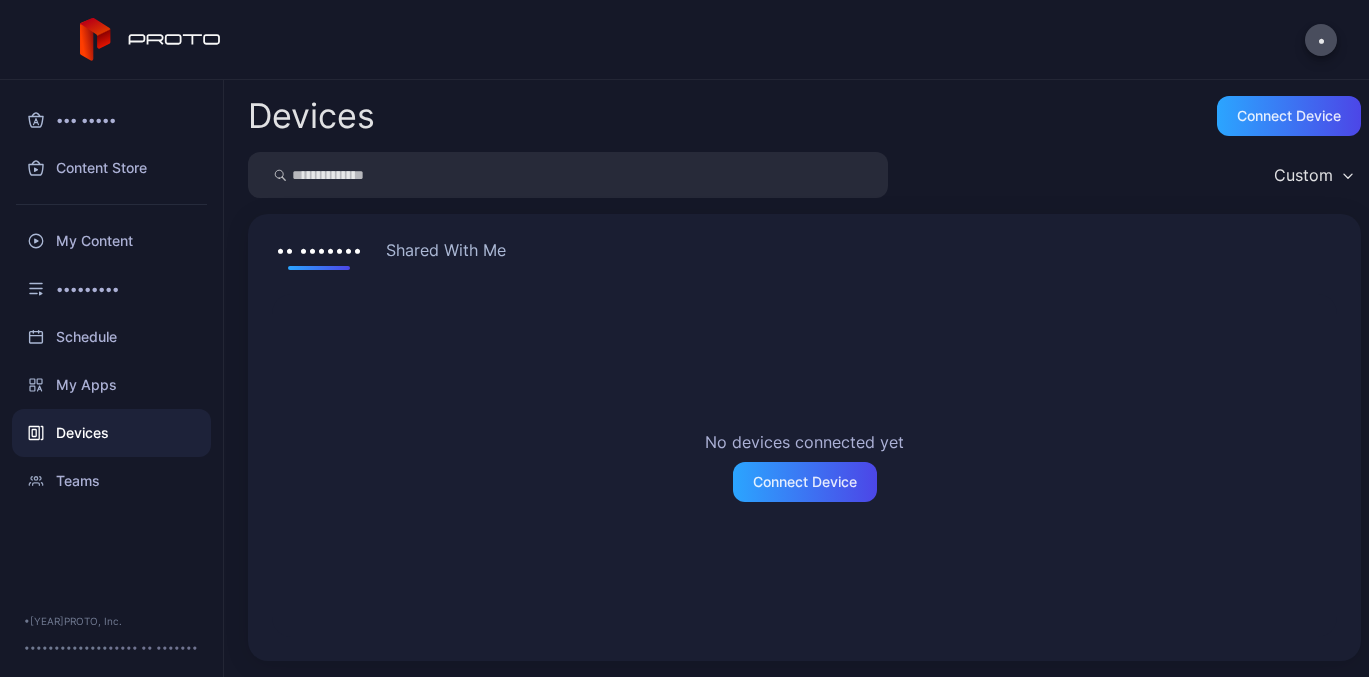 click on "Shared With Me" at bounding box center [446, 254] 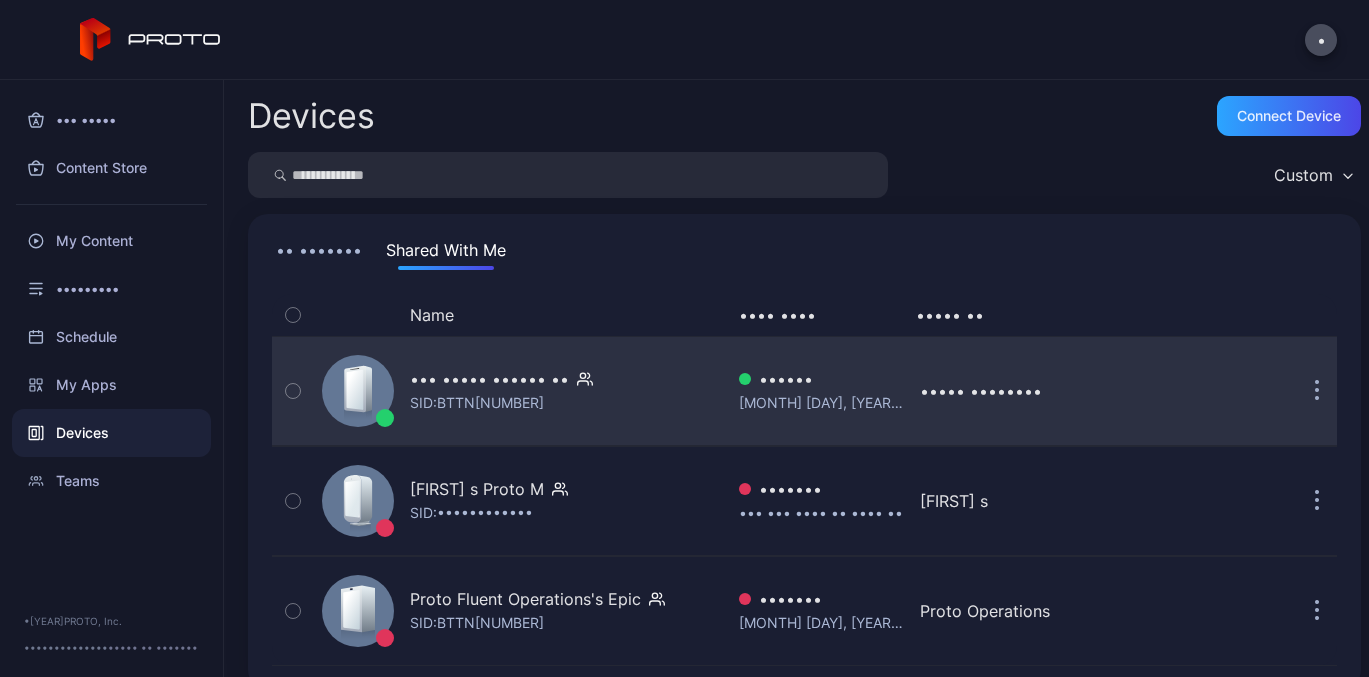 click on "••• ••••• •••••• ••" at bounding box center (489, 379) 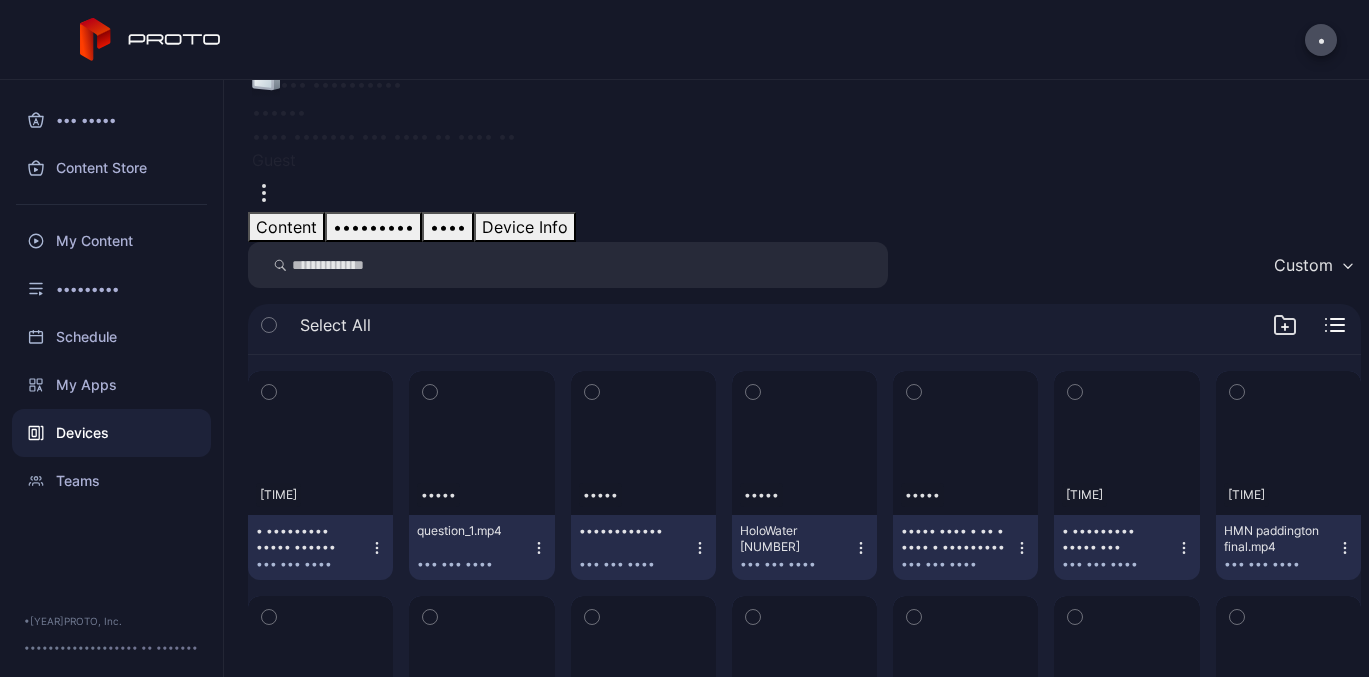 scroll, scrollTop: 148, scrollLeft: 0, axis: vertical 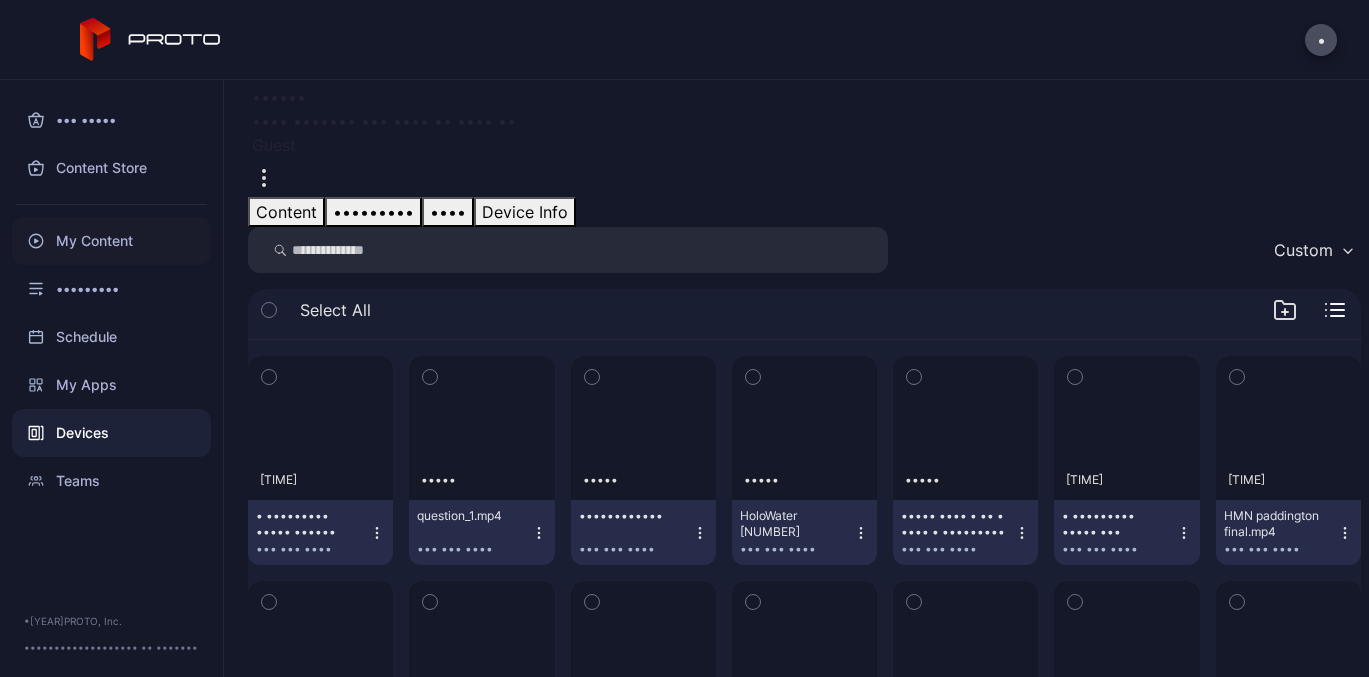 click on "My Content" at bounding box center [111, 241] 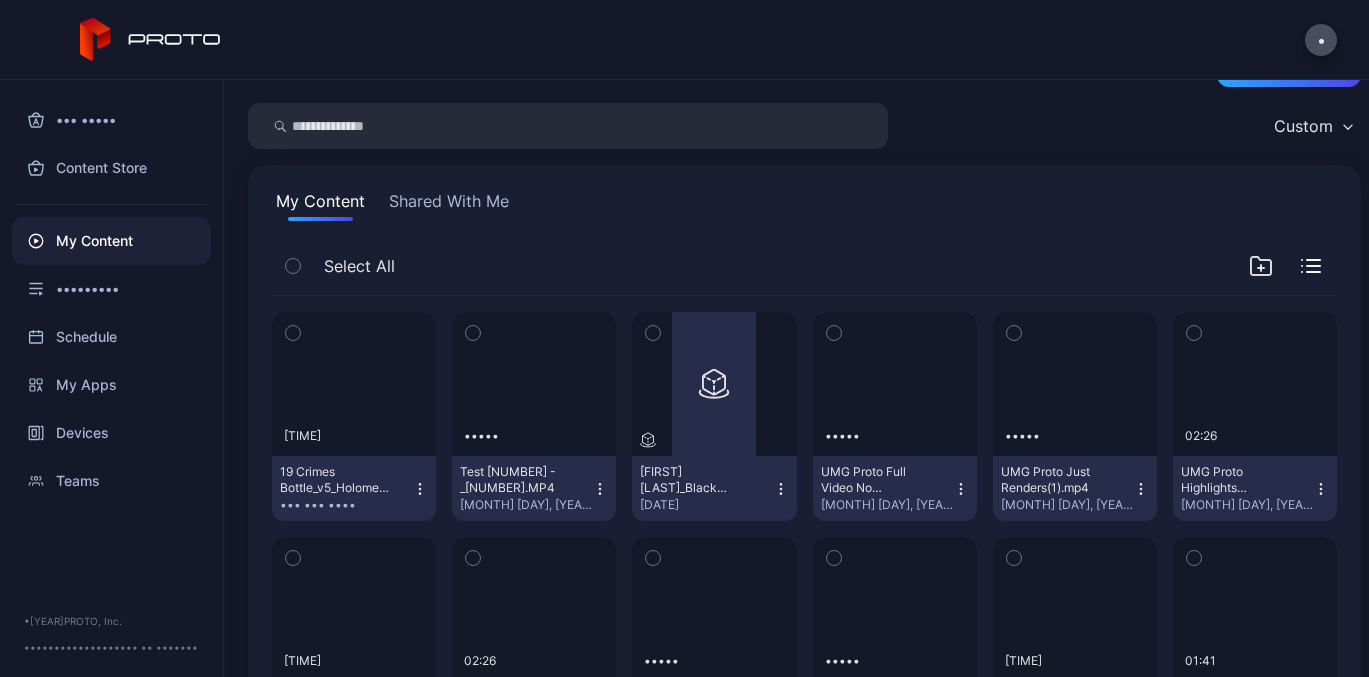scroll, scrollTop: 51, scrollLeft: 0, axis: vertical 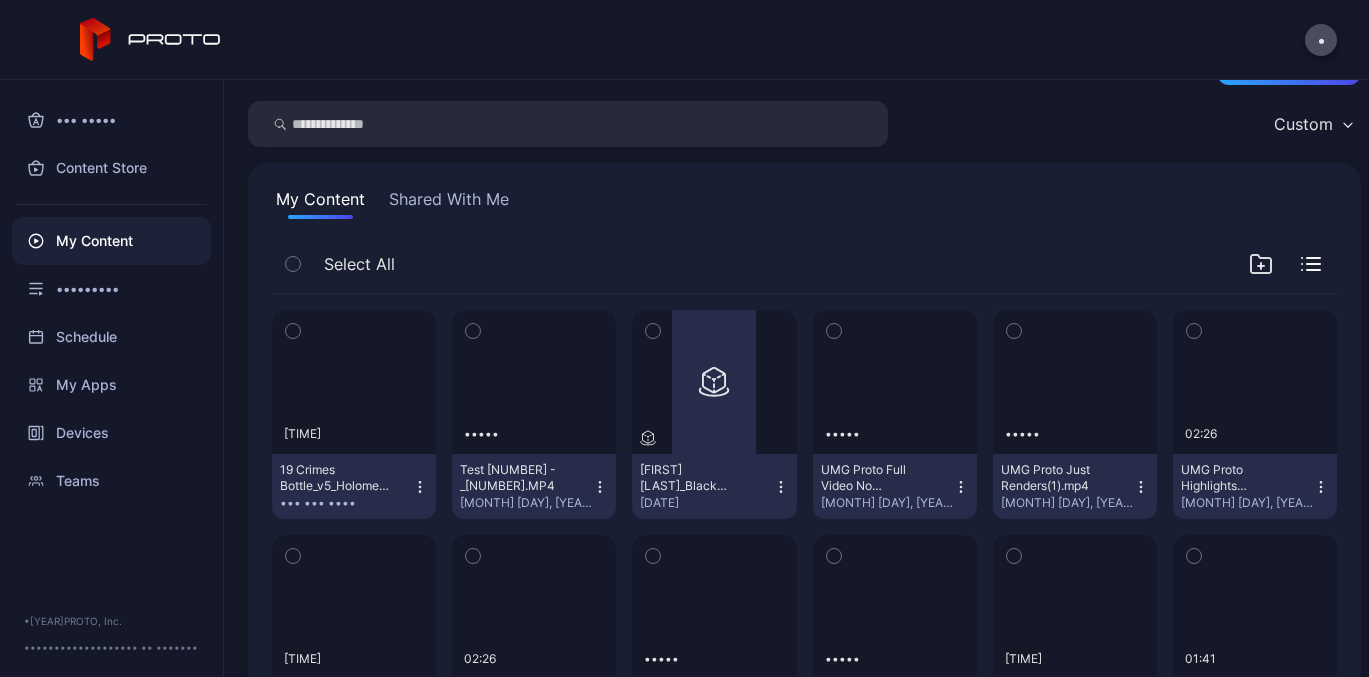 click on "Shared With Me" at bounding box center [449, 203] 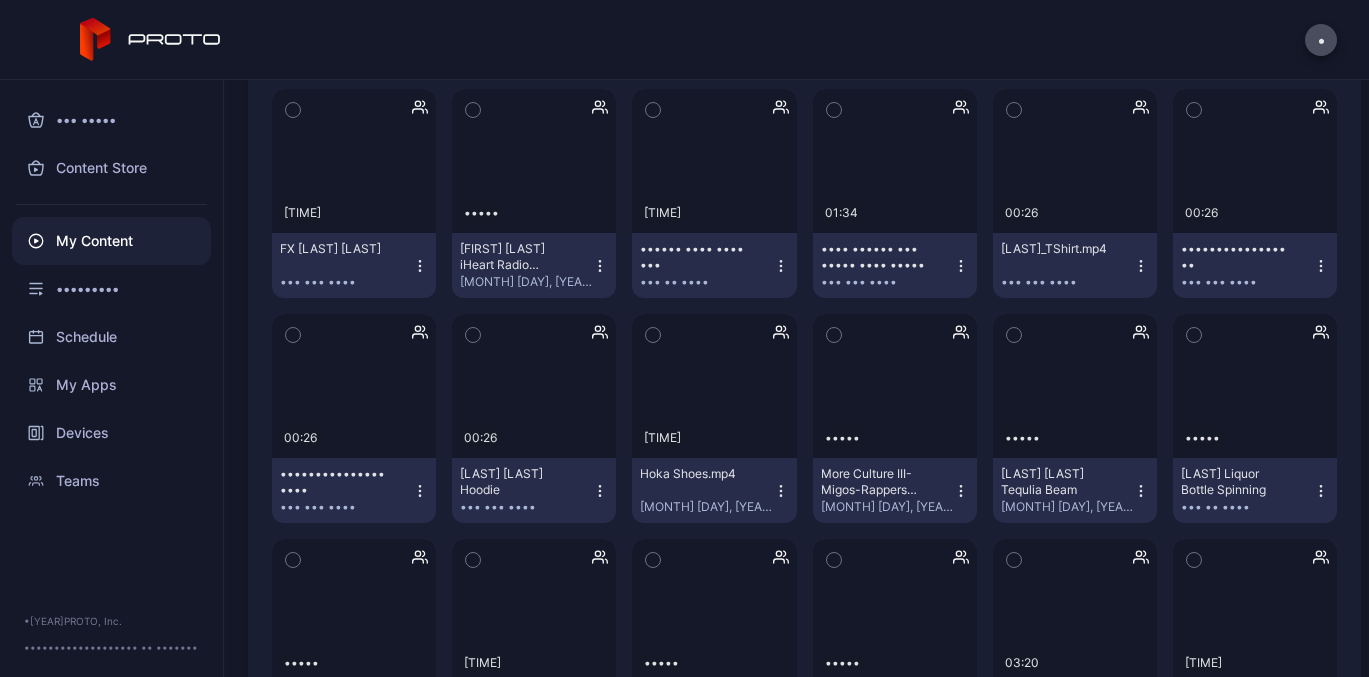 scroll, scrollTop: 3644, scrollLeft: 0, axis: vertical 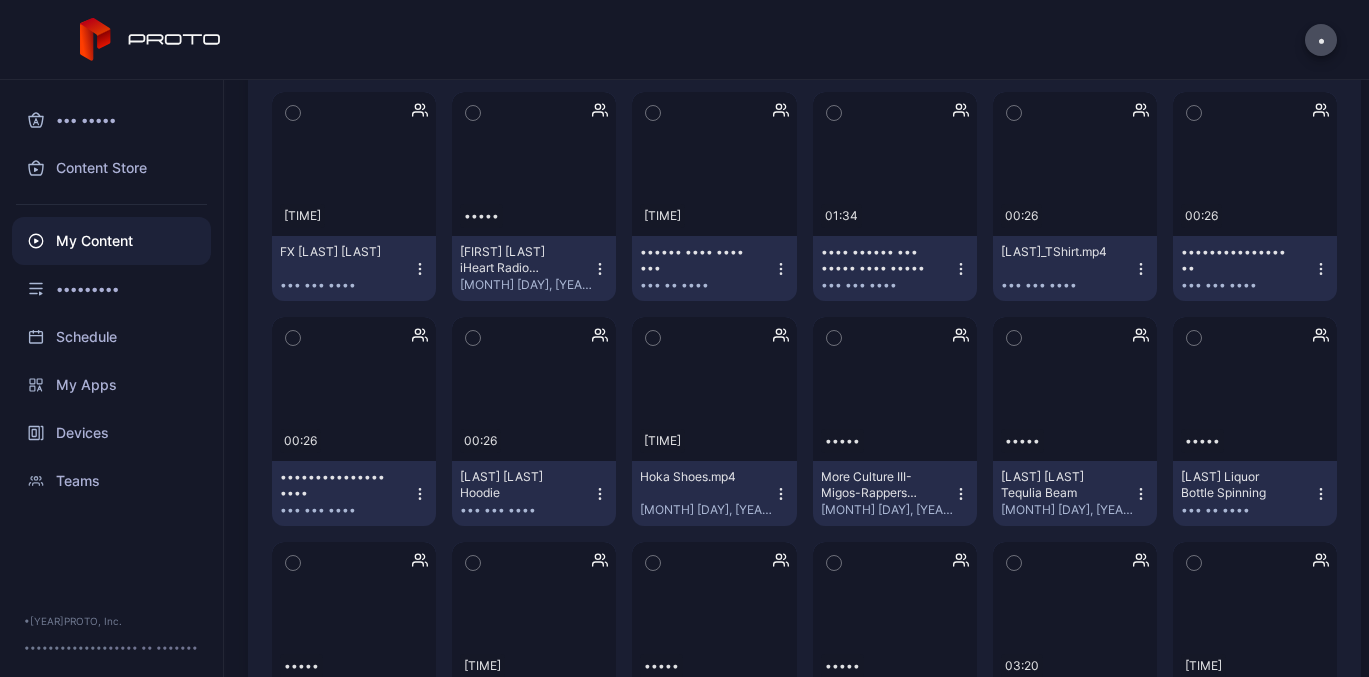 click at bounding box center (781, 494) 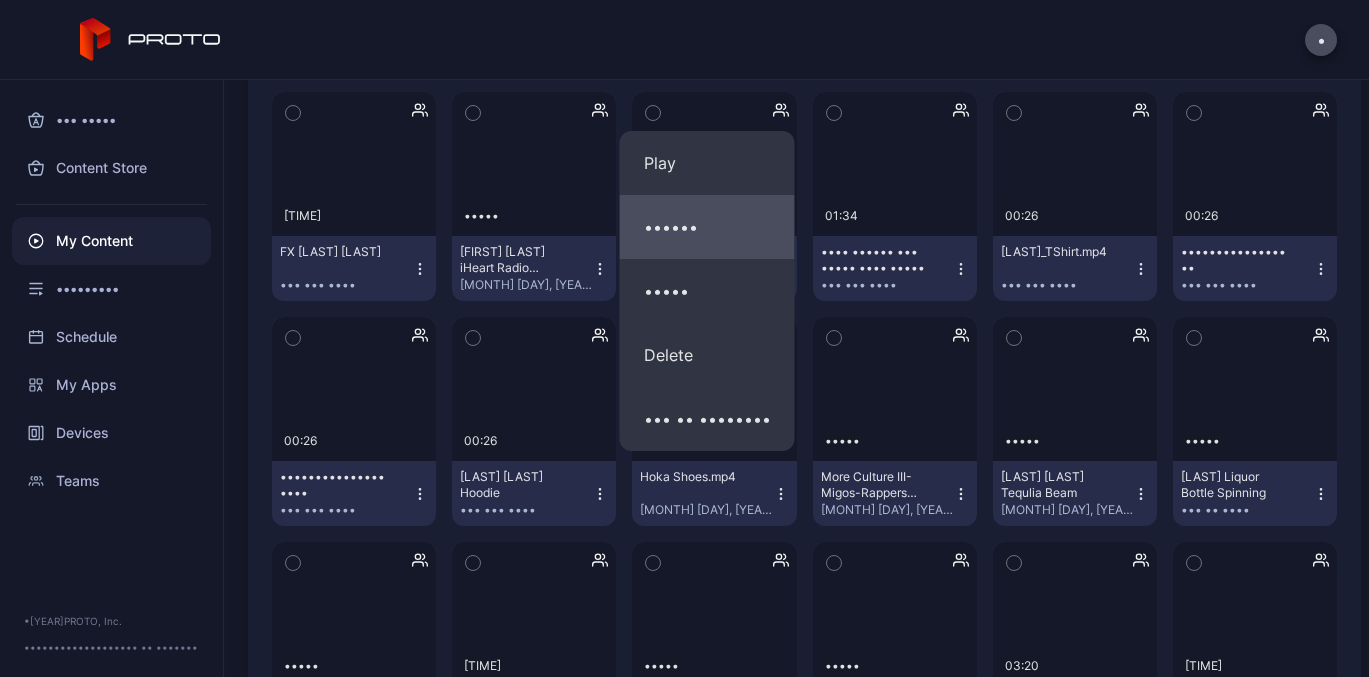 click on "••••••" at bounding box center (707, 163) 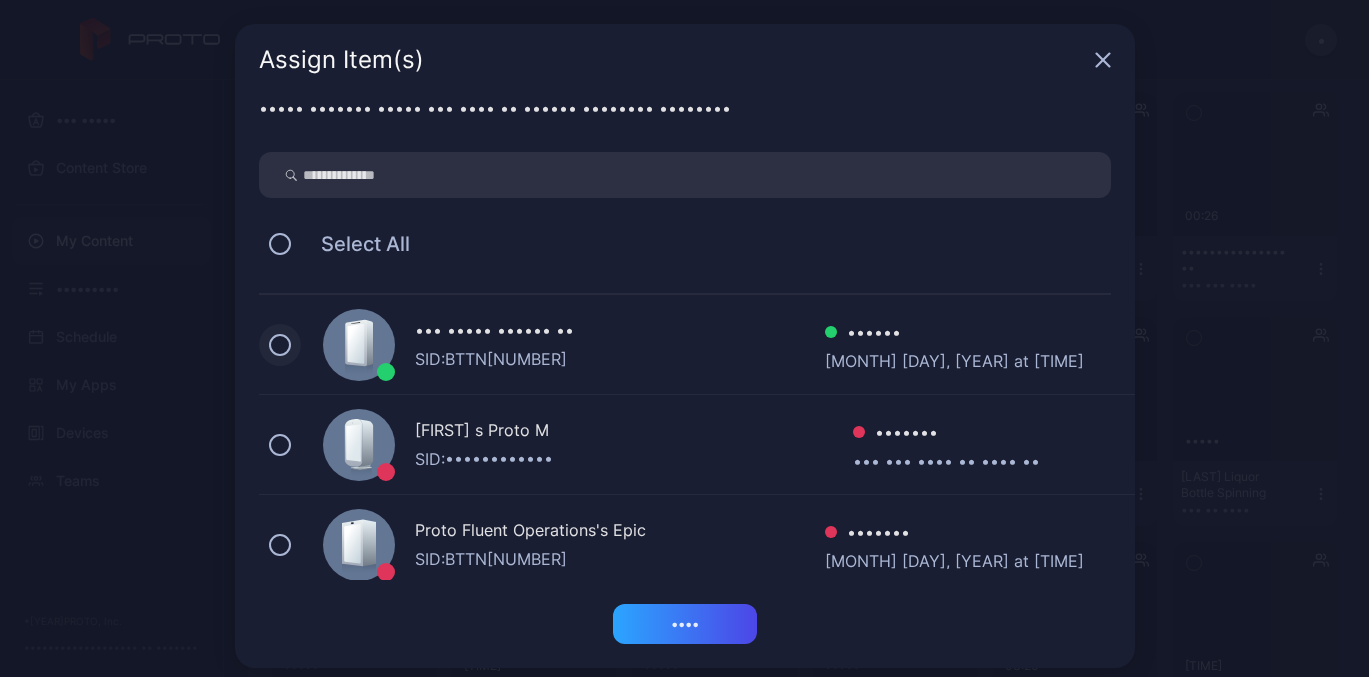 click at bounding box center (280, 345) 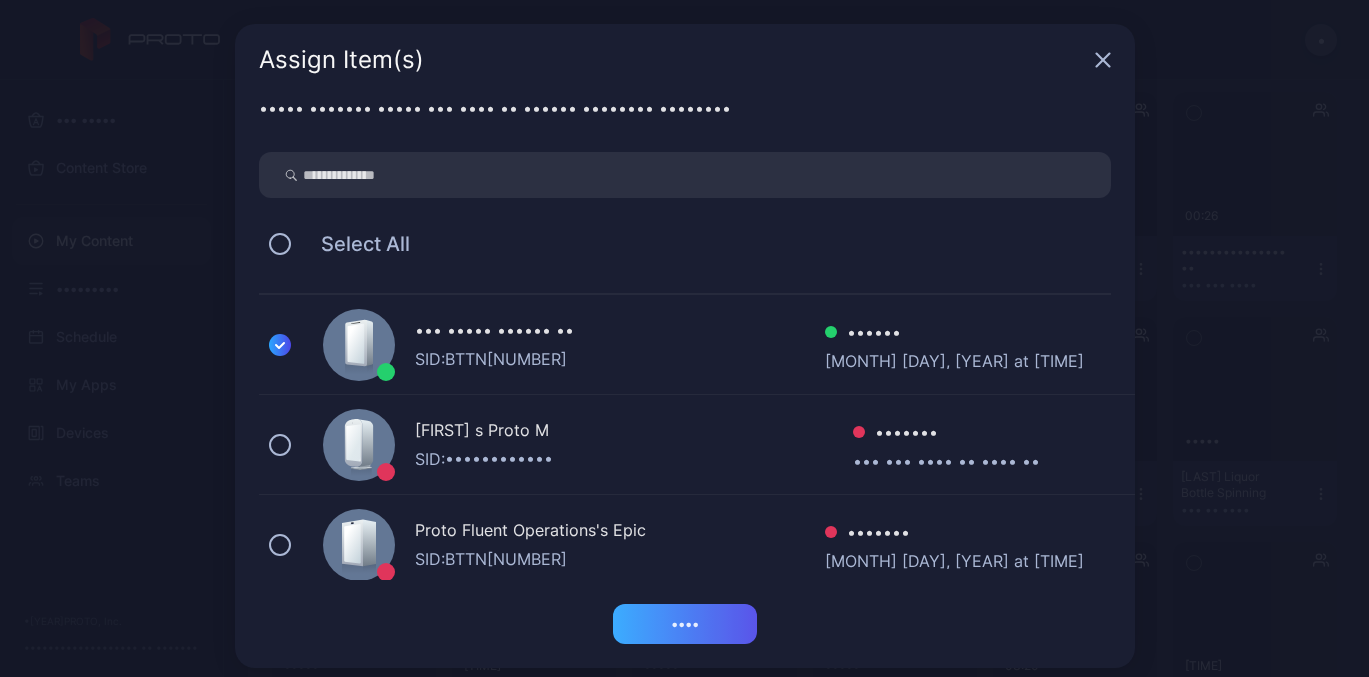 click on "••••" at bounding box center (685, 624) 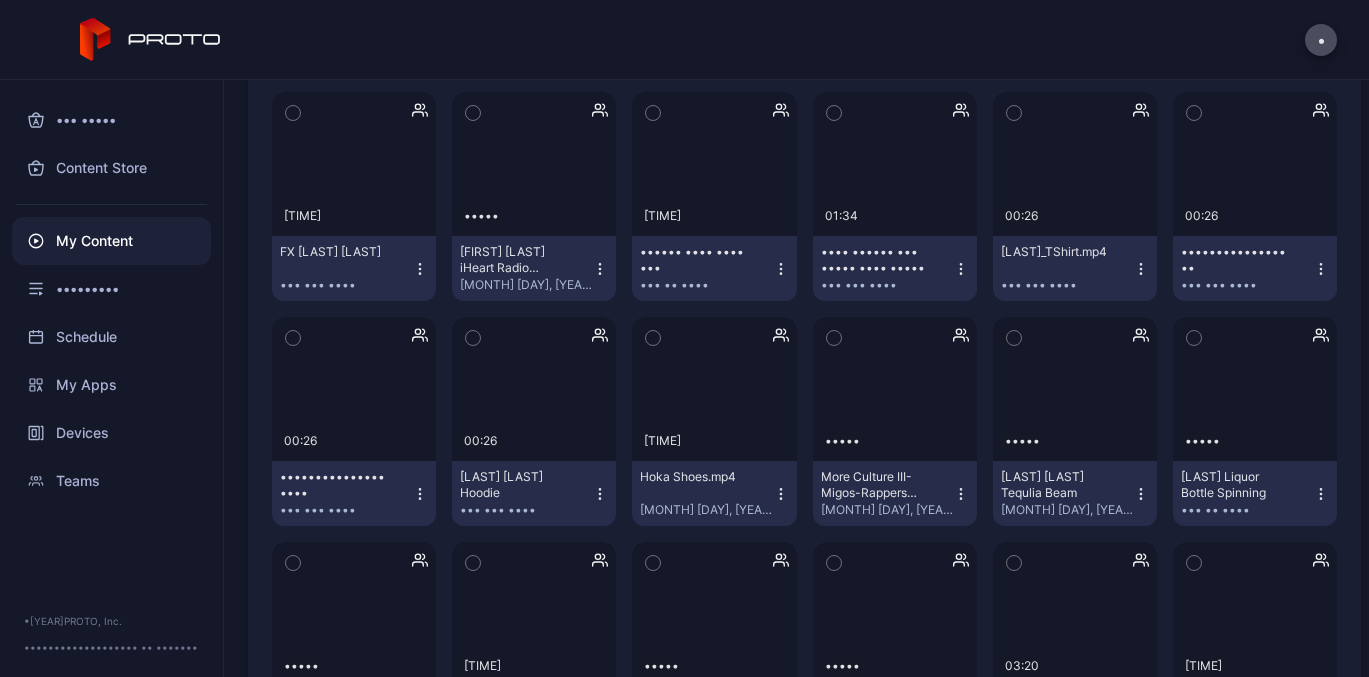 click at bounding box center [1320, 263] 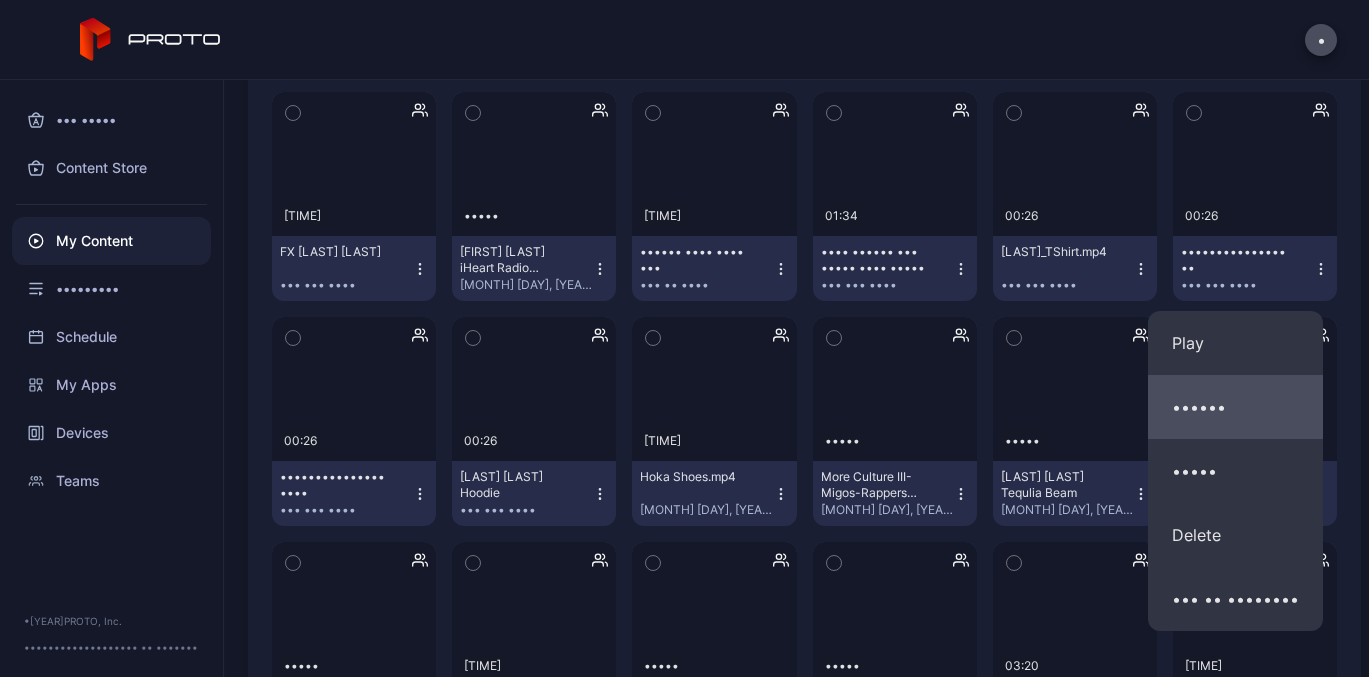 click on "••••••" at bounding box center (1235, 343) 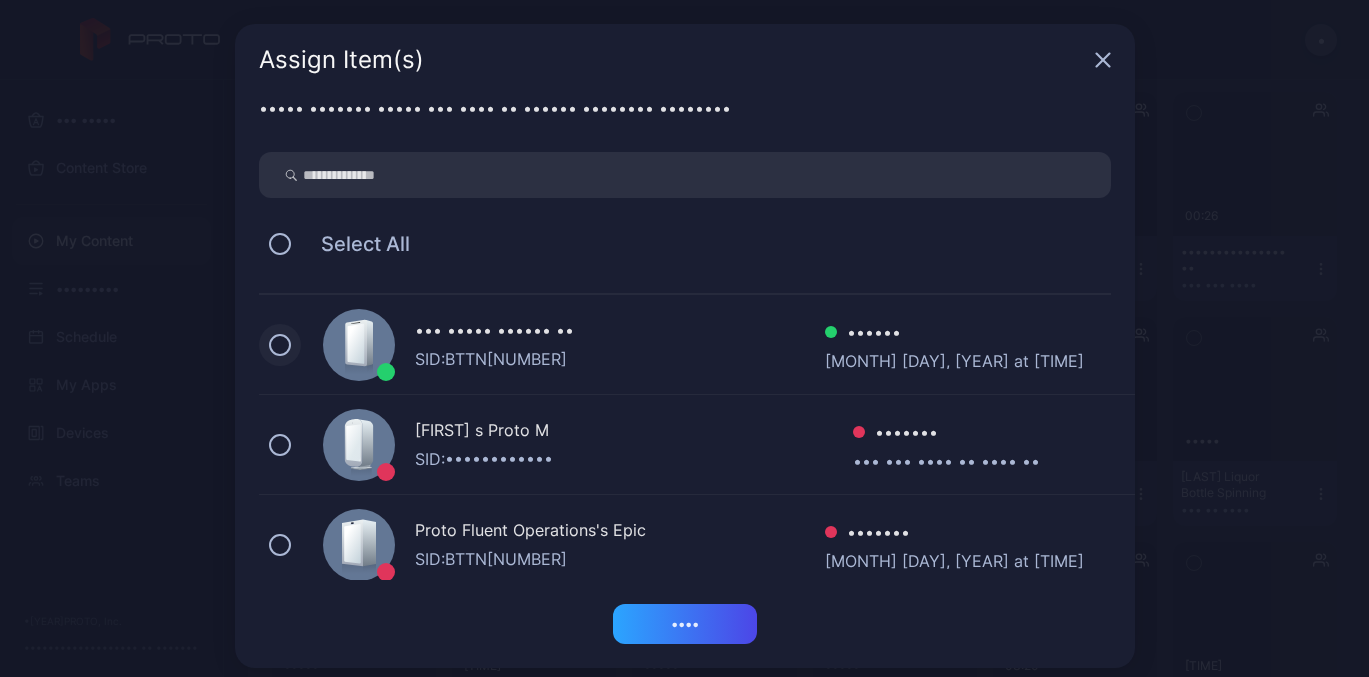 click at bounding box center (280, 345) 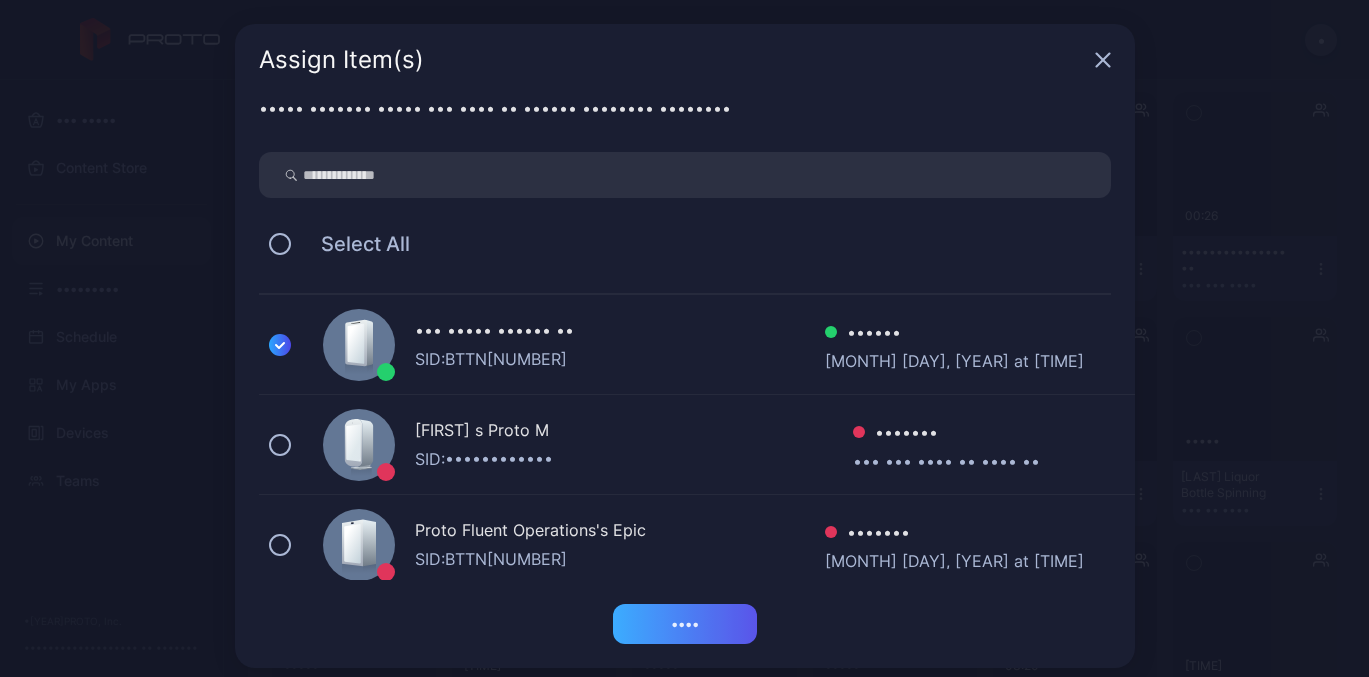 click on "••••" at bounding box center (685, 624) 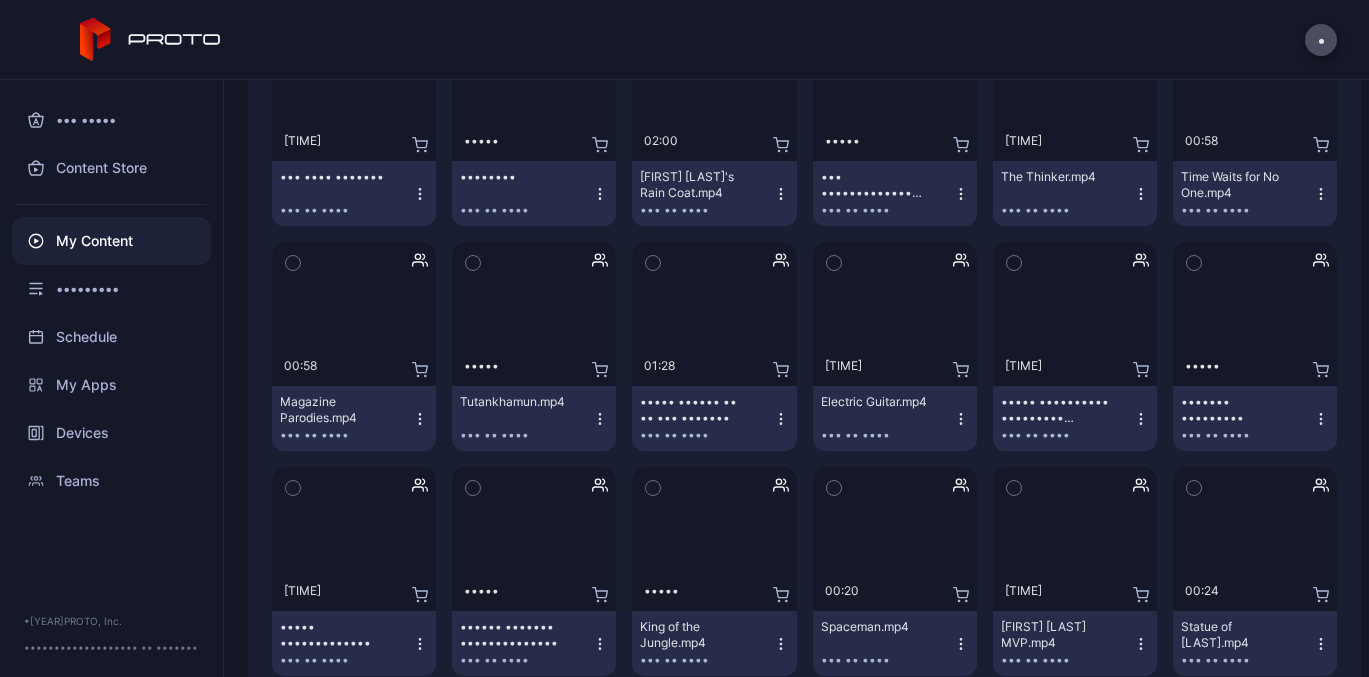 scroll, scrollTop: 6424, scrollLeft: 0, axis: vertical 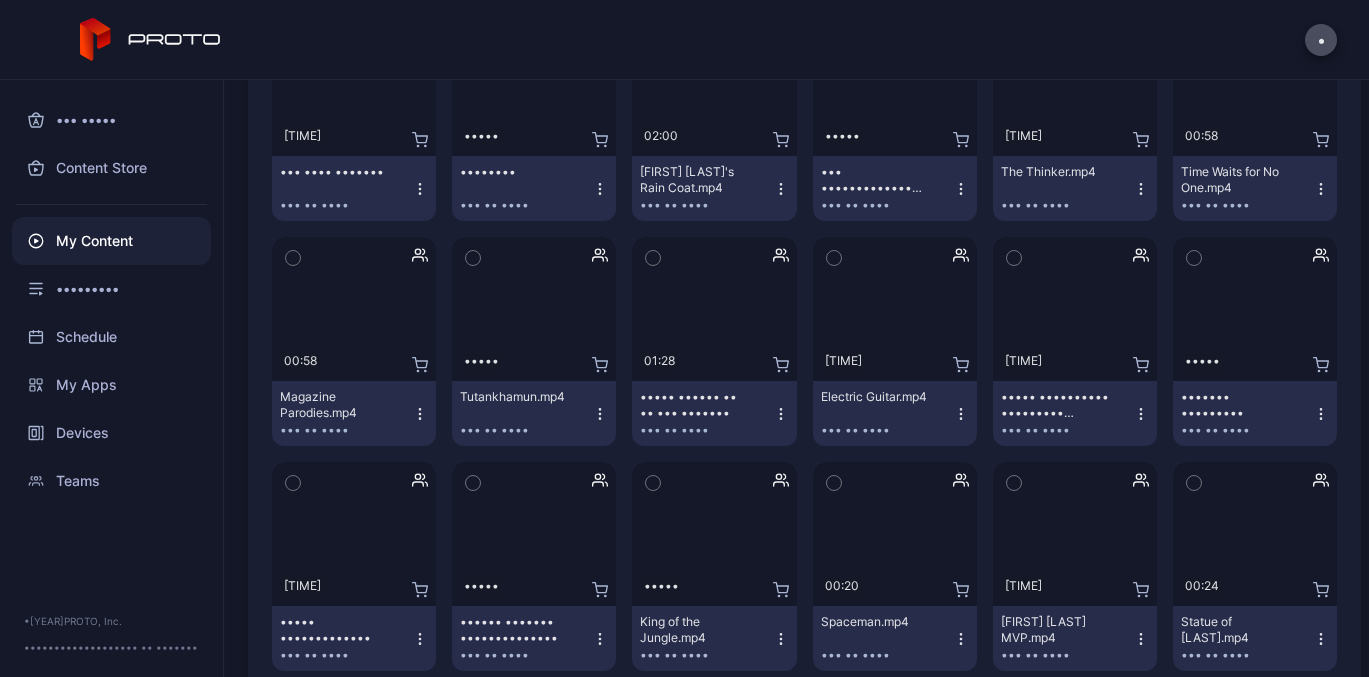 click at bounding box center (781, 414) 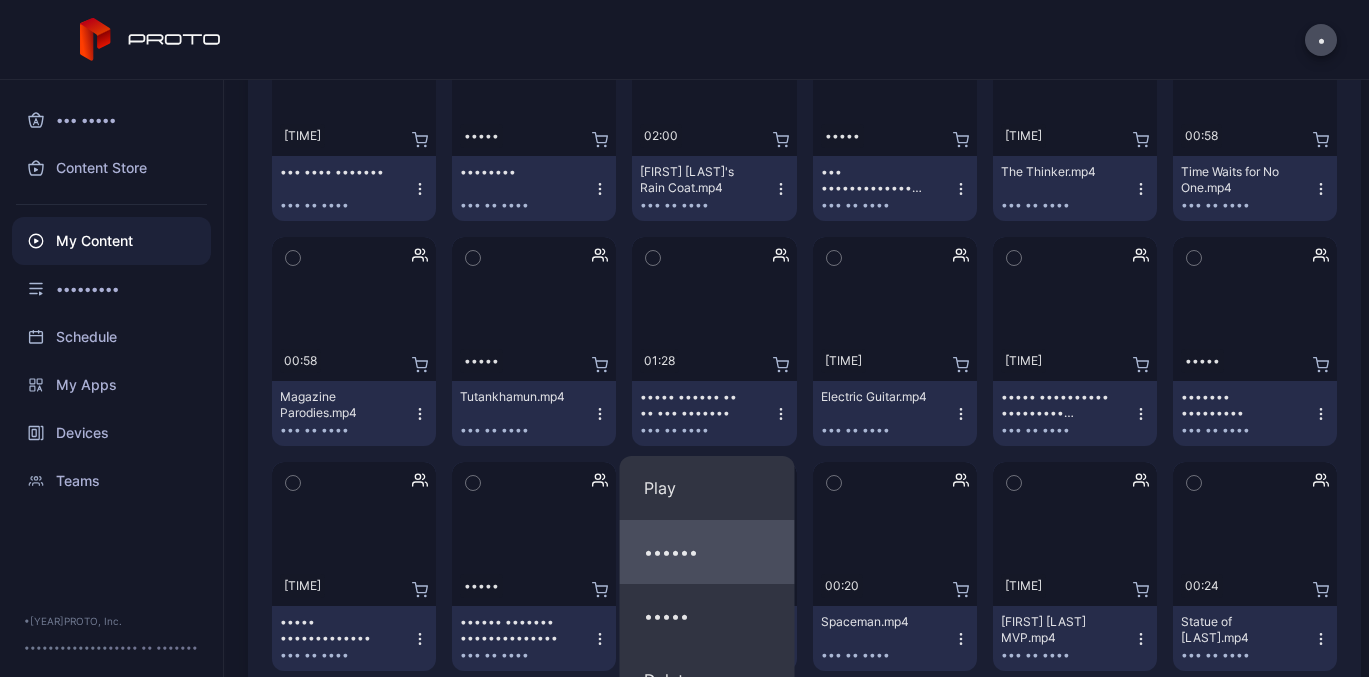 click on "••••••" at bounding box center (707, 488) 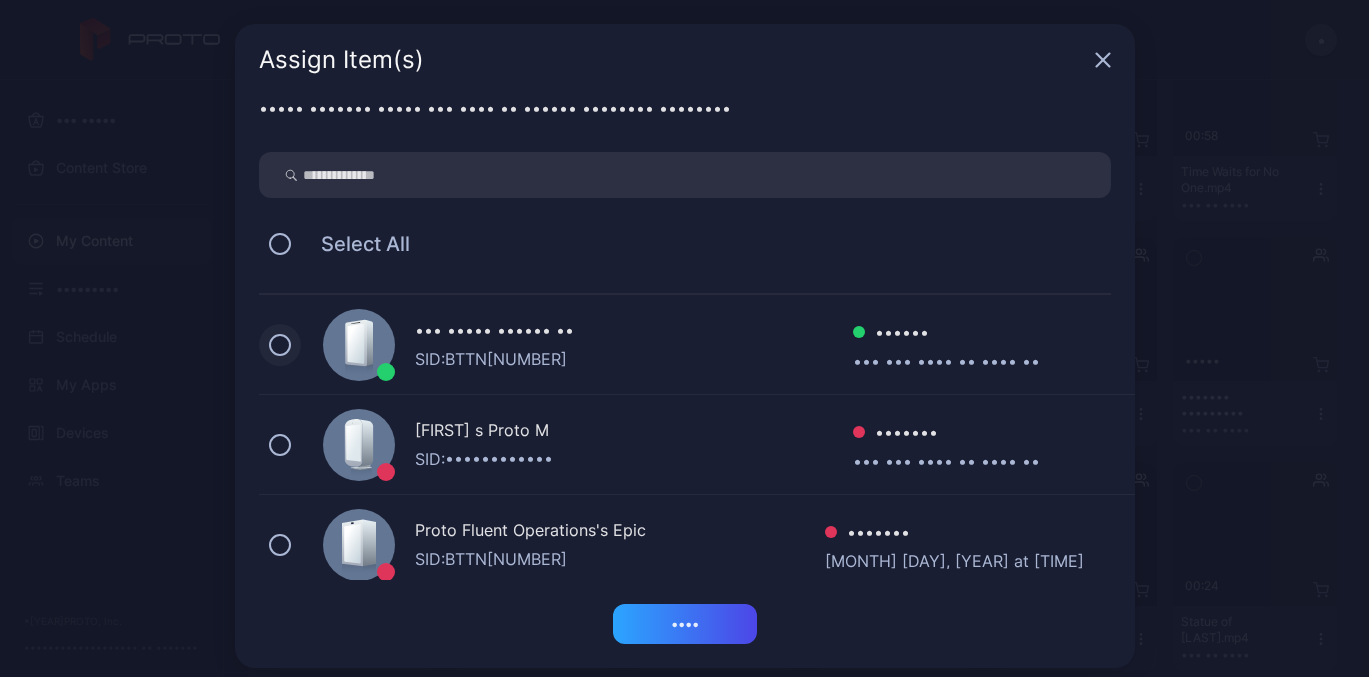 click at bounding box center (280, 345) 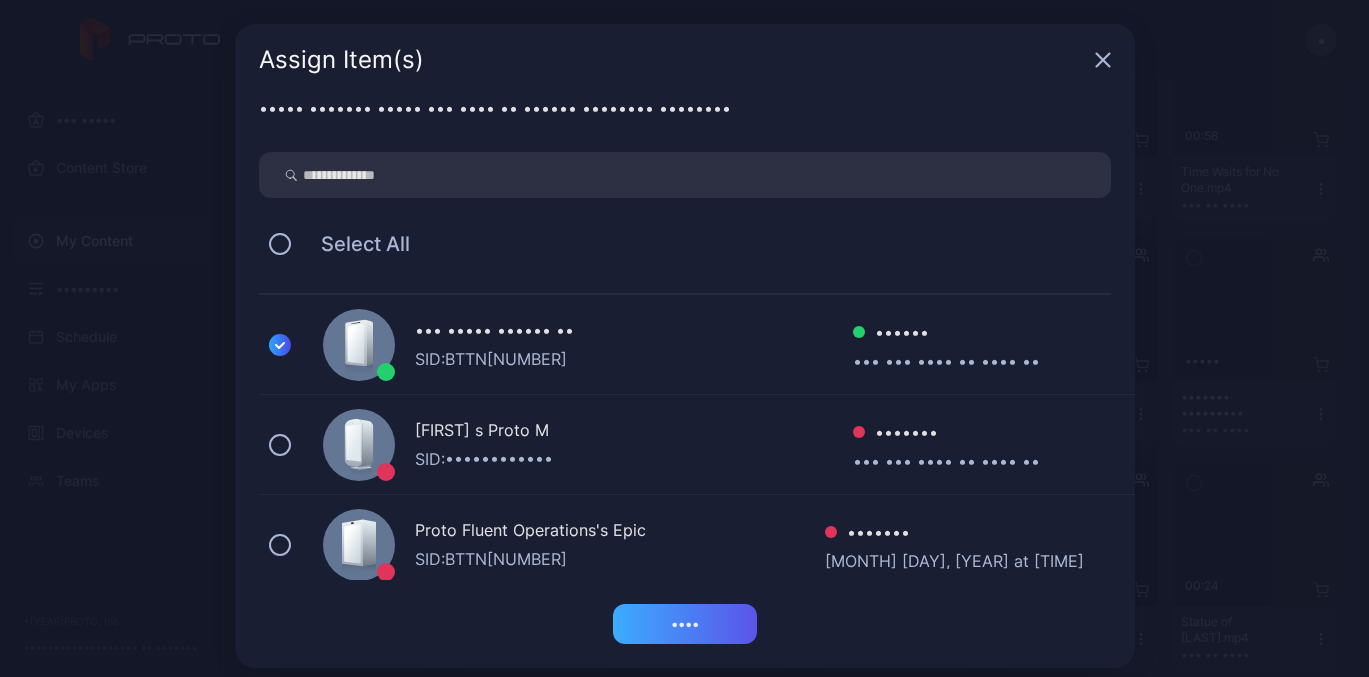 click on "••••" at bounding box center [685, 624] 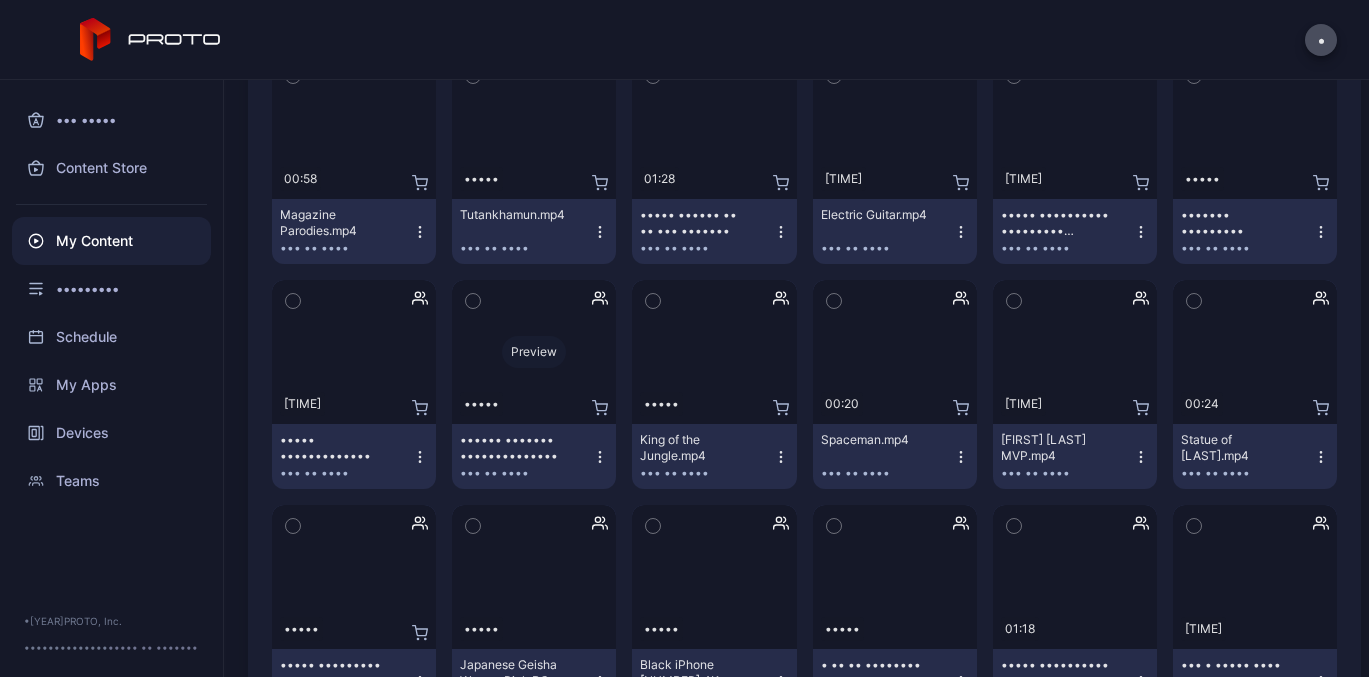 scroll, scrollTop: 6639, scrollLeft: 0, axis: vertical 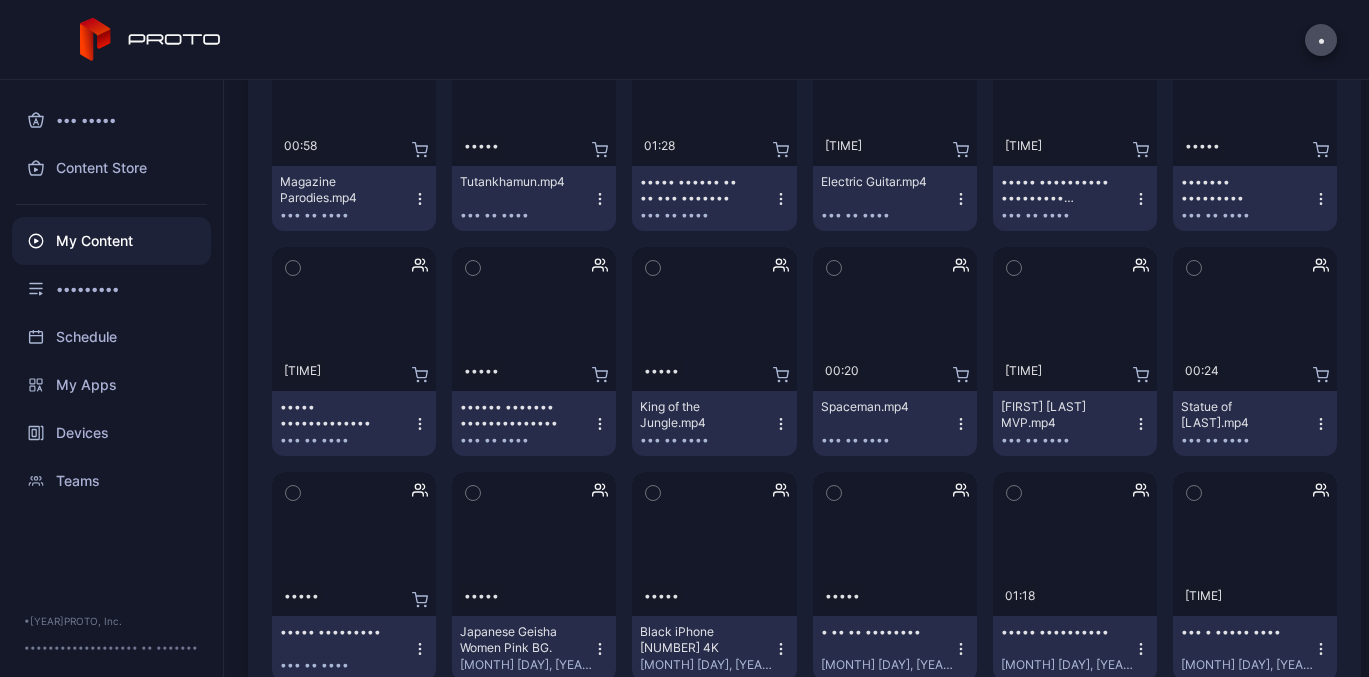 click at bounding box center [600, 424] 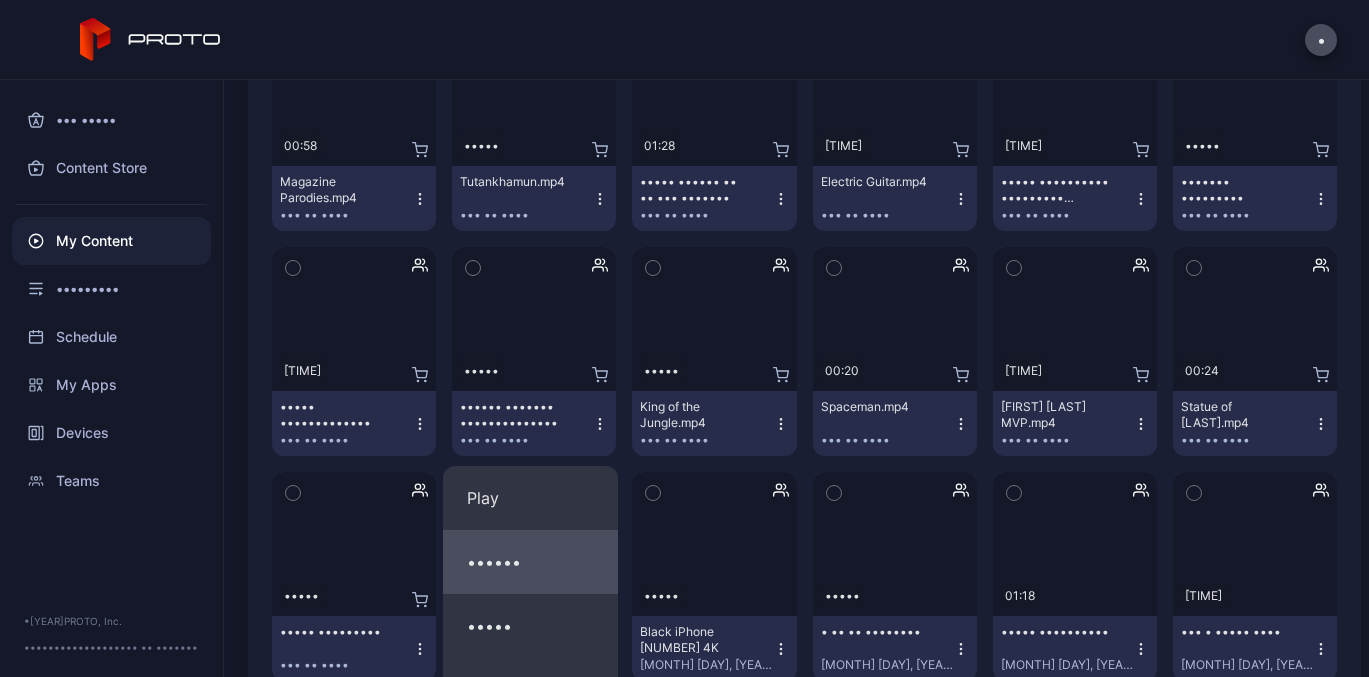 click on "••••••" at bounding box center (530, 498) 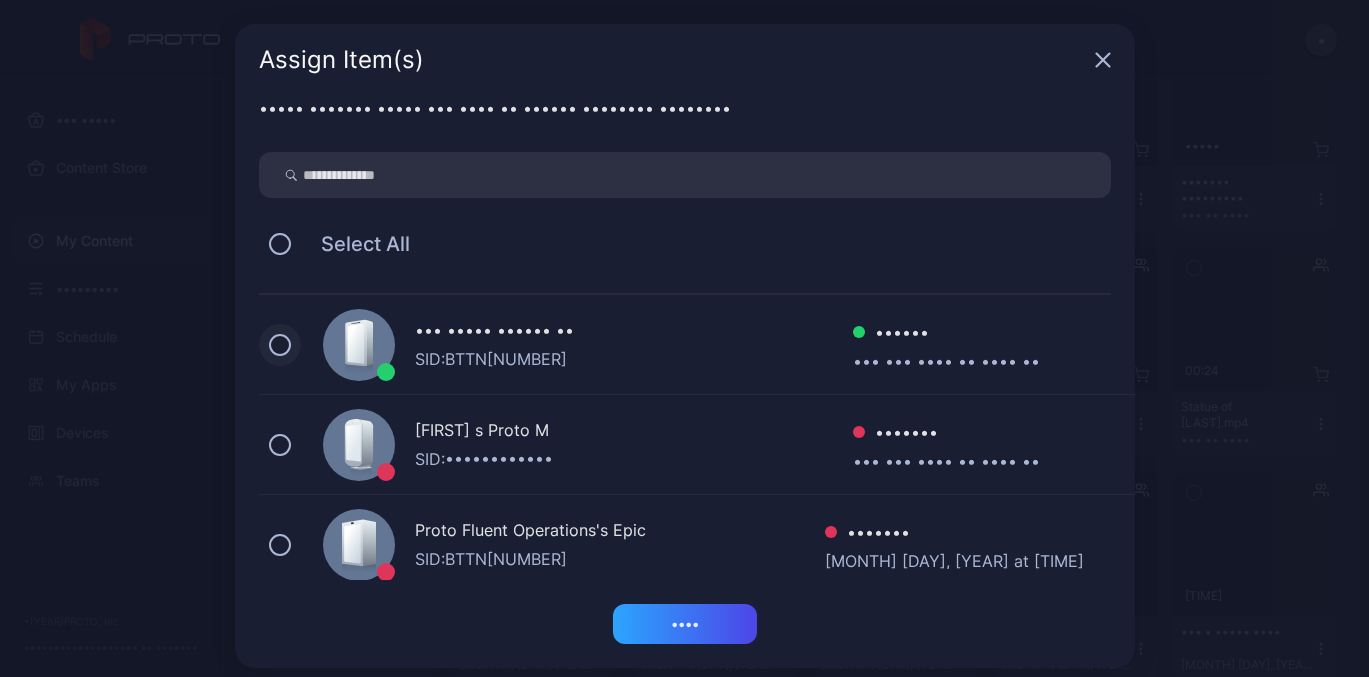 click at bounding box center [280, 345] 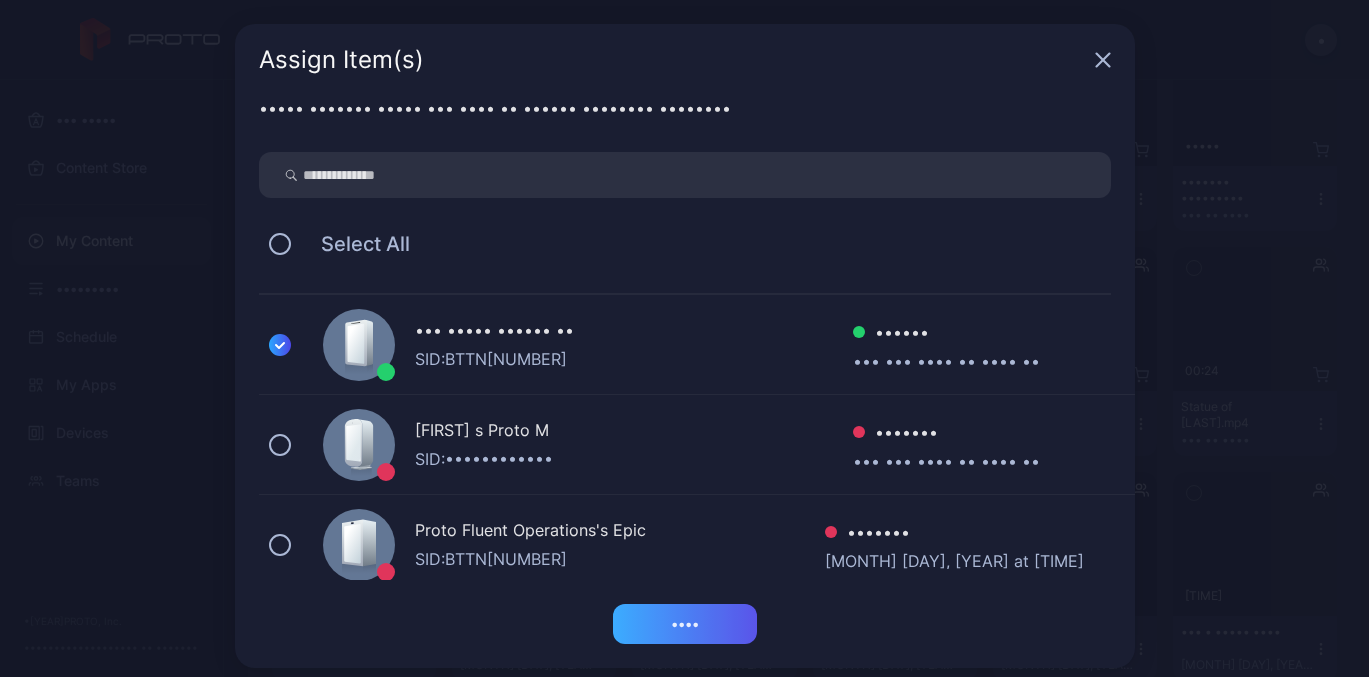 click on "••••" at bounding box center (685, 624) 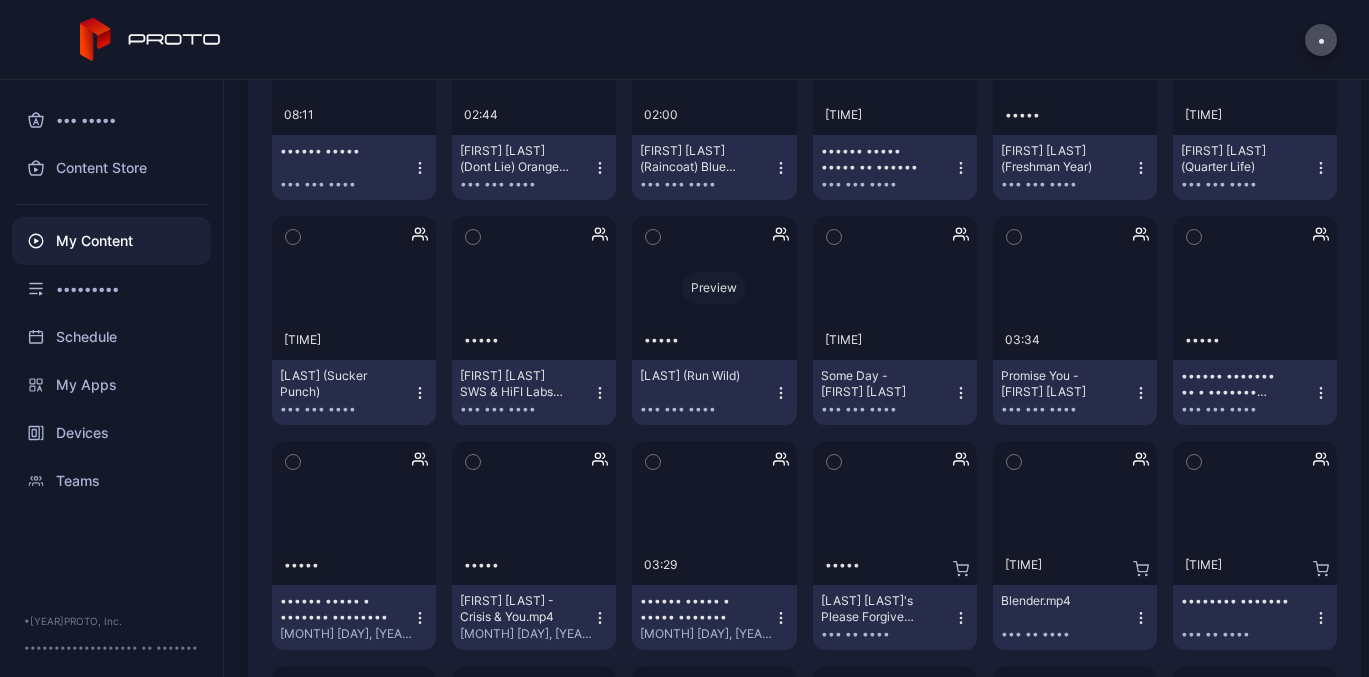 scroll, scrollTop: 5381, scrollLeft: 0, axis: vertical 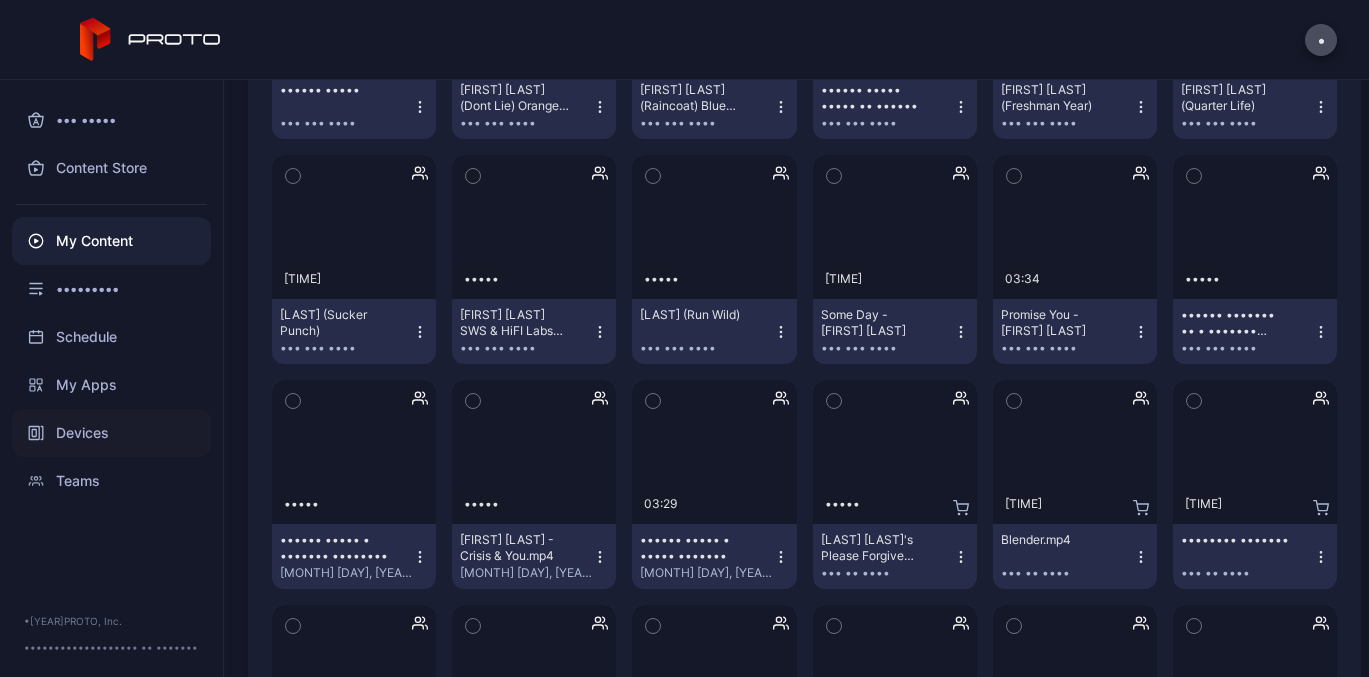 click on "Devices" at bounding box center [111, 433] 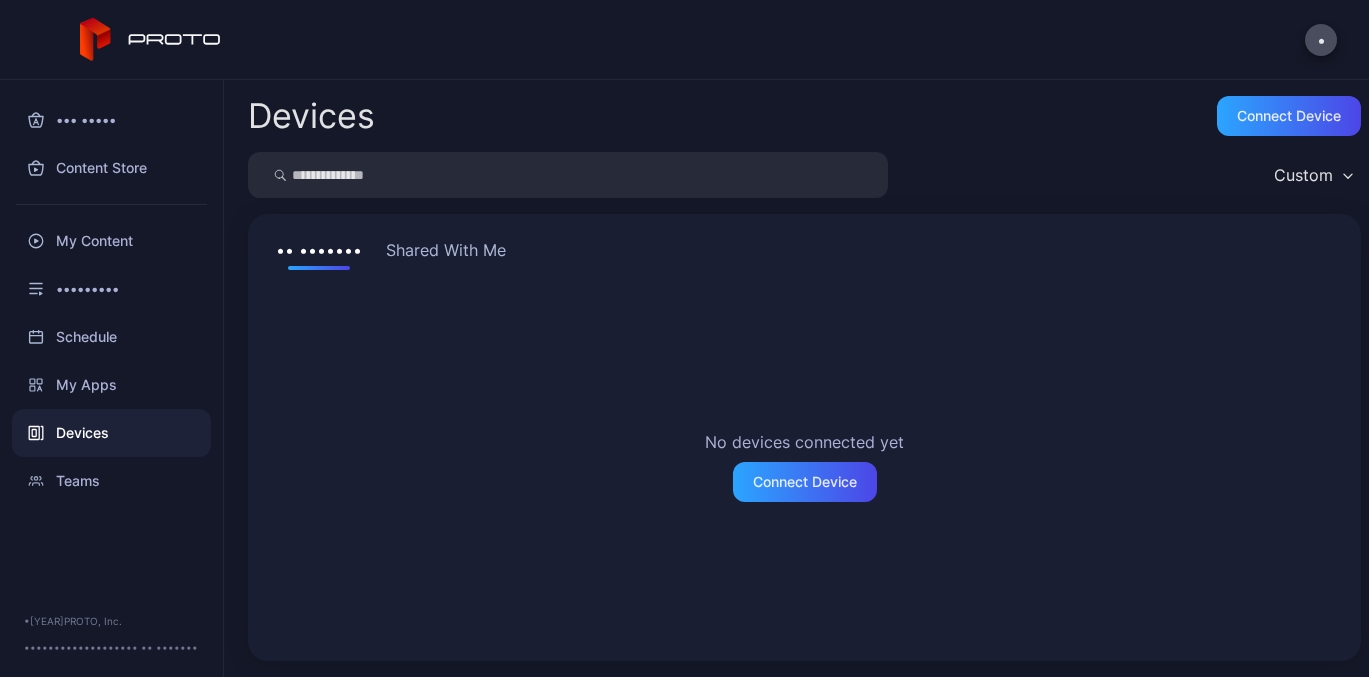 click on "Shared With Me" at bounding box center (446, 254) 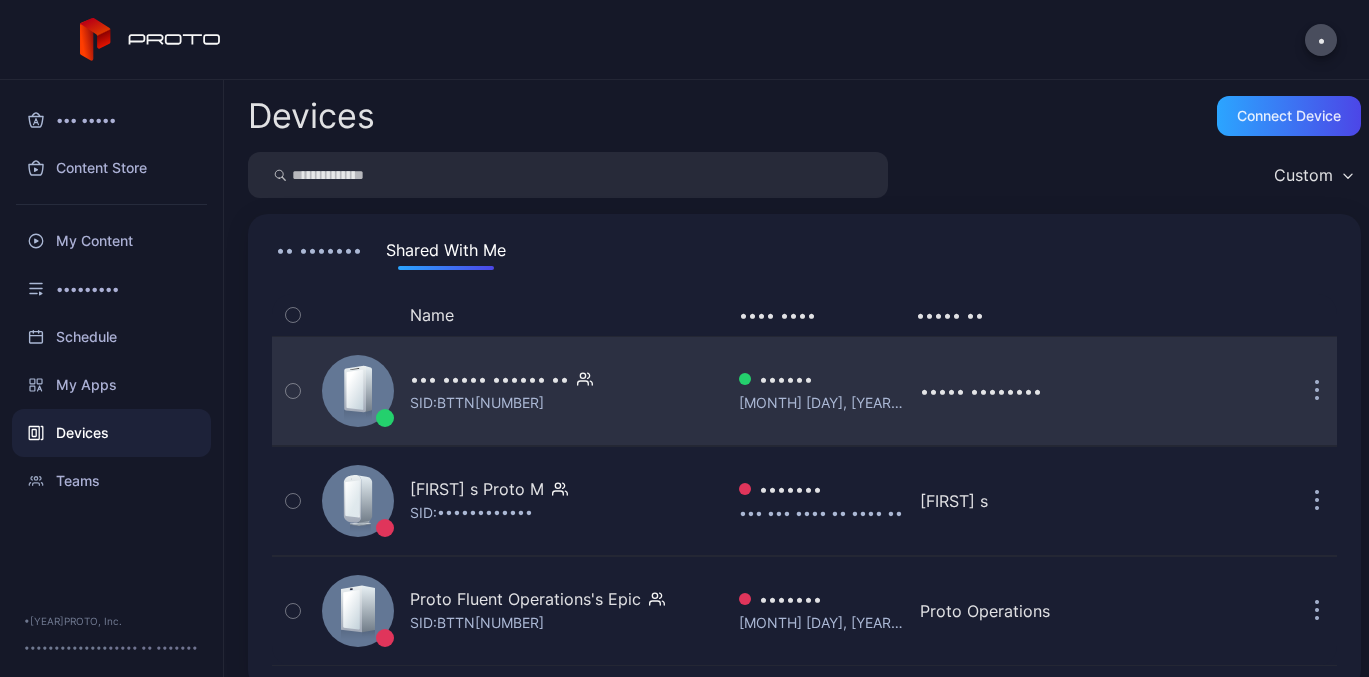 click on "••• ••••• •••••• ••" at bounding box center (489, 379) 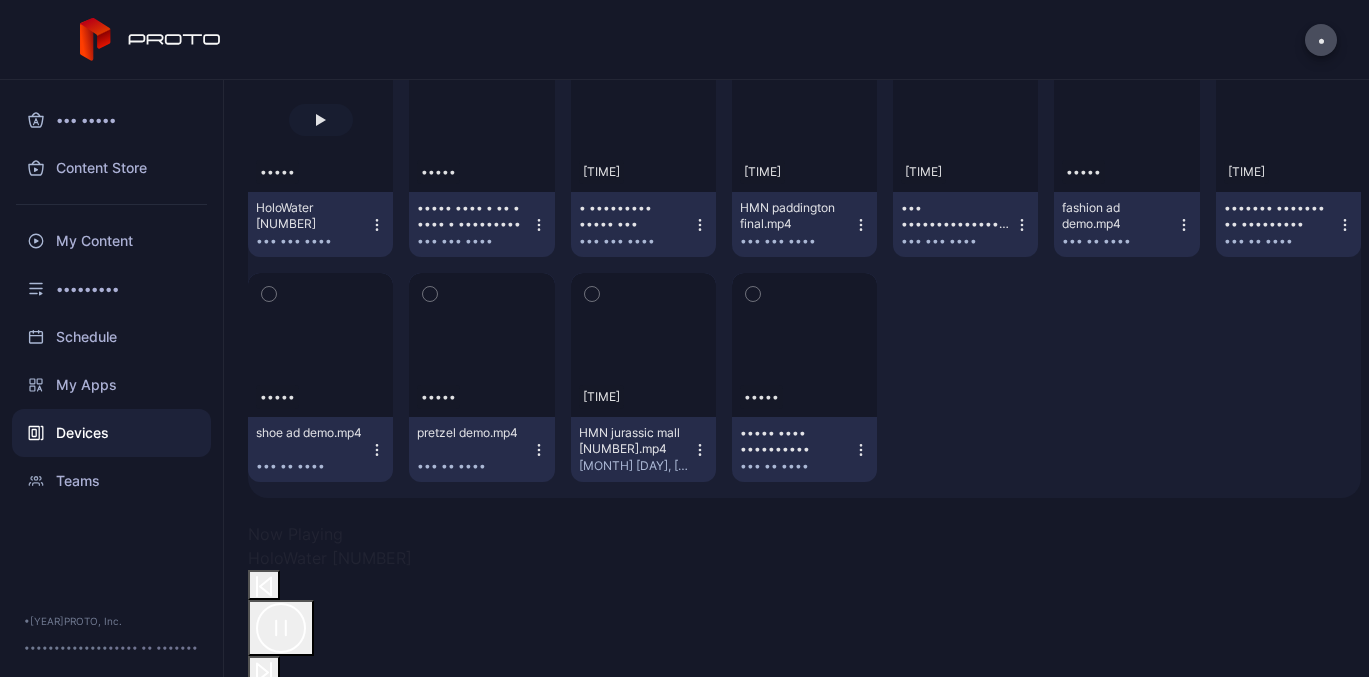 scroll, scrollTop: 679, scrollLeft: 0, axis: vertical 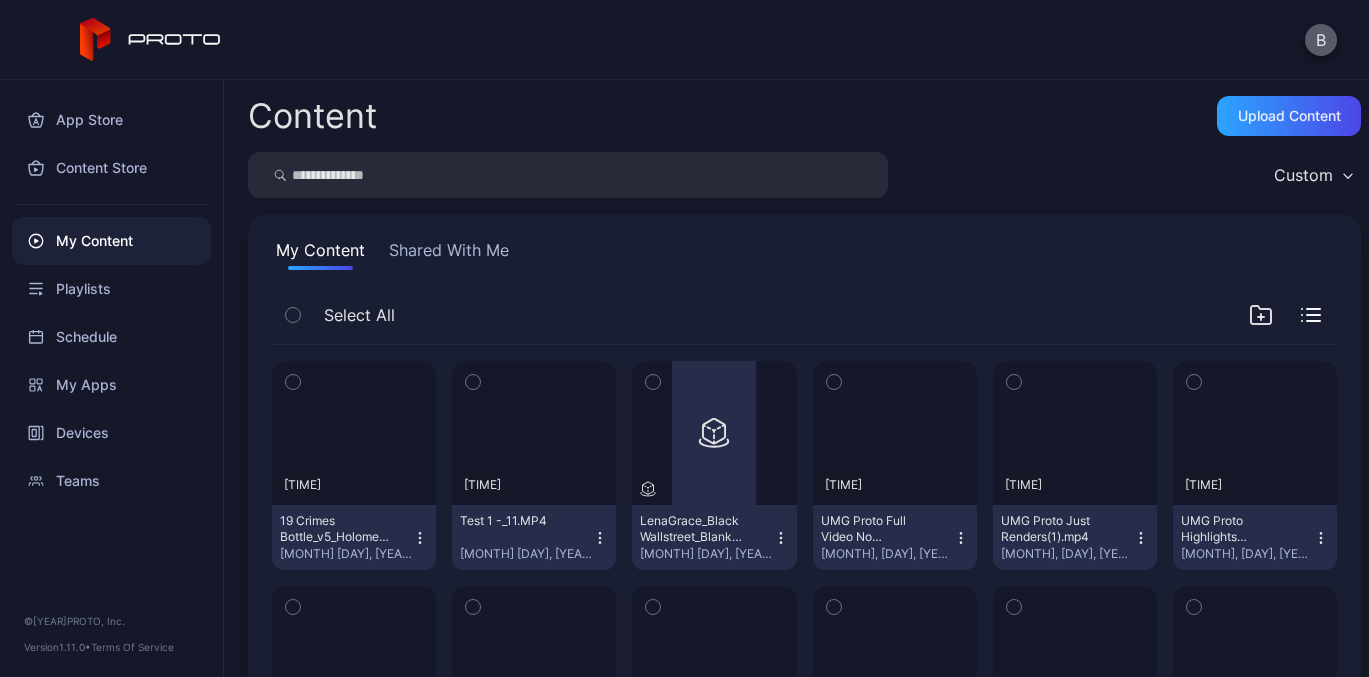 click on "B" at bounding box center [1321, 40] 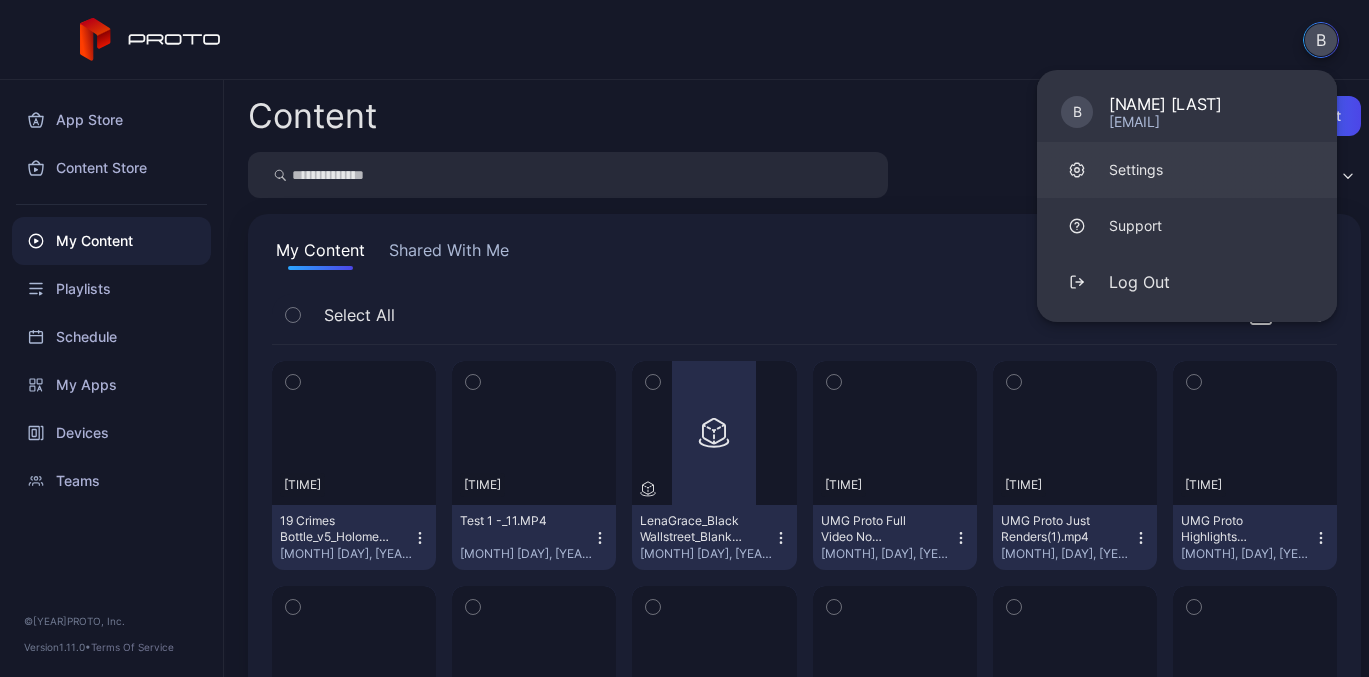 click on "Settings" at bounding box center (1187, 170) 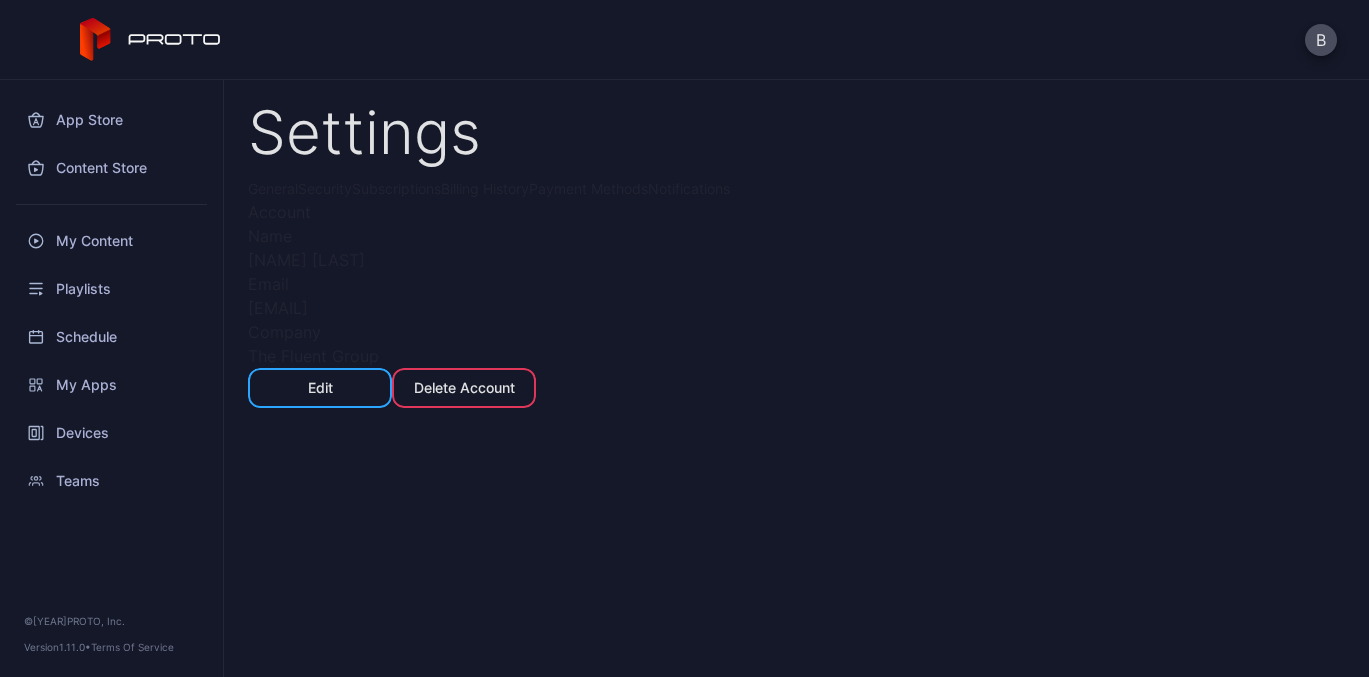 click on "Security" at bounding box center (325, 188) 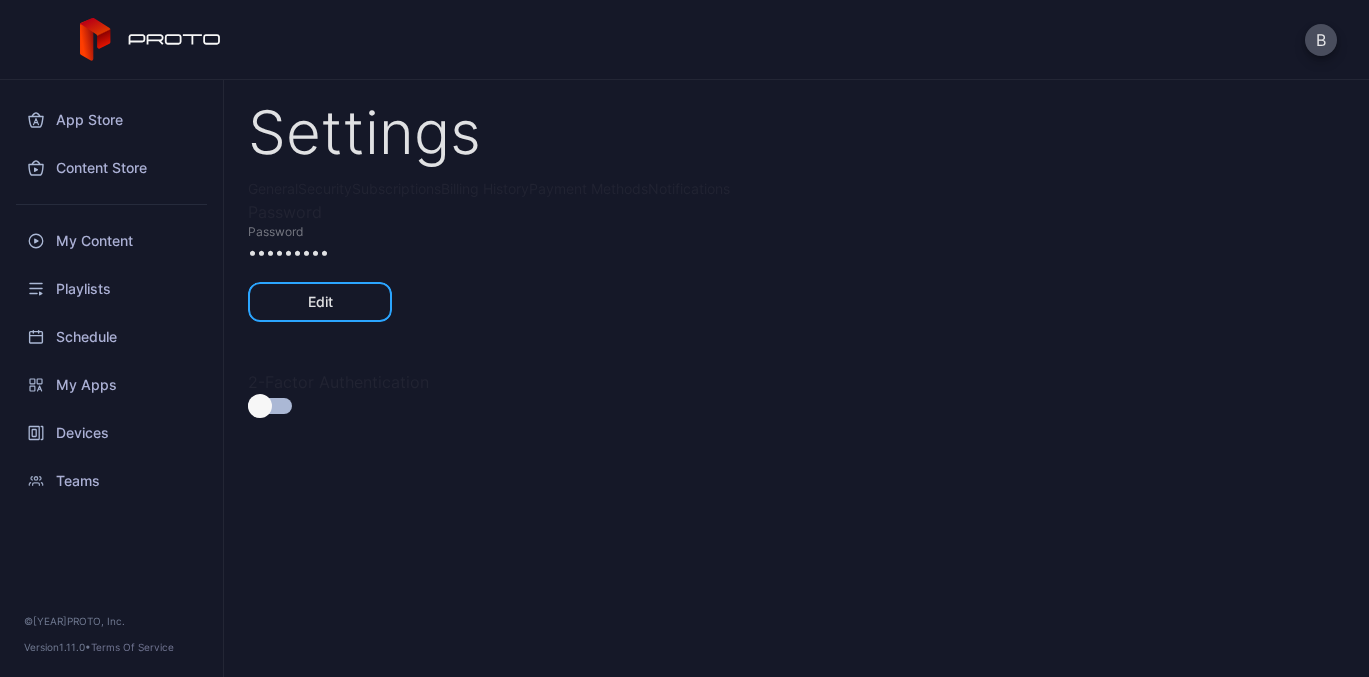 click on "General" at bounding box center [273, 188] 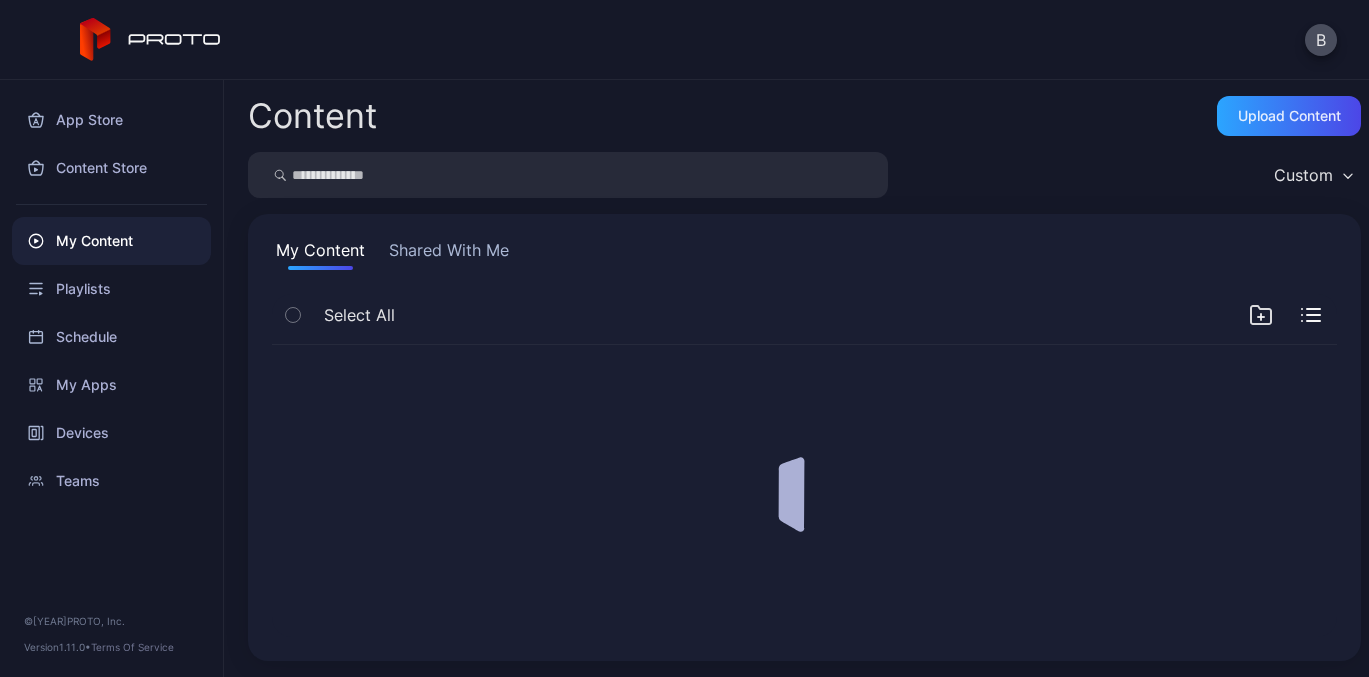 scroll, scrollTop: 0, scrollLeft: 0, axis: both 